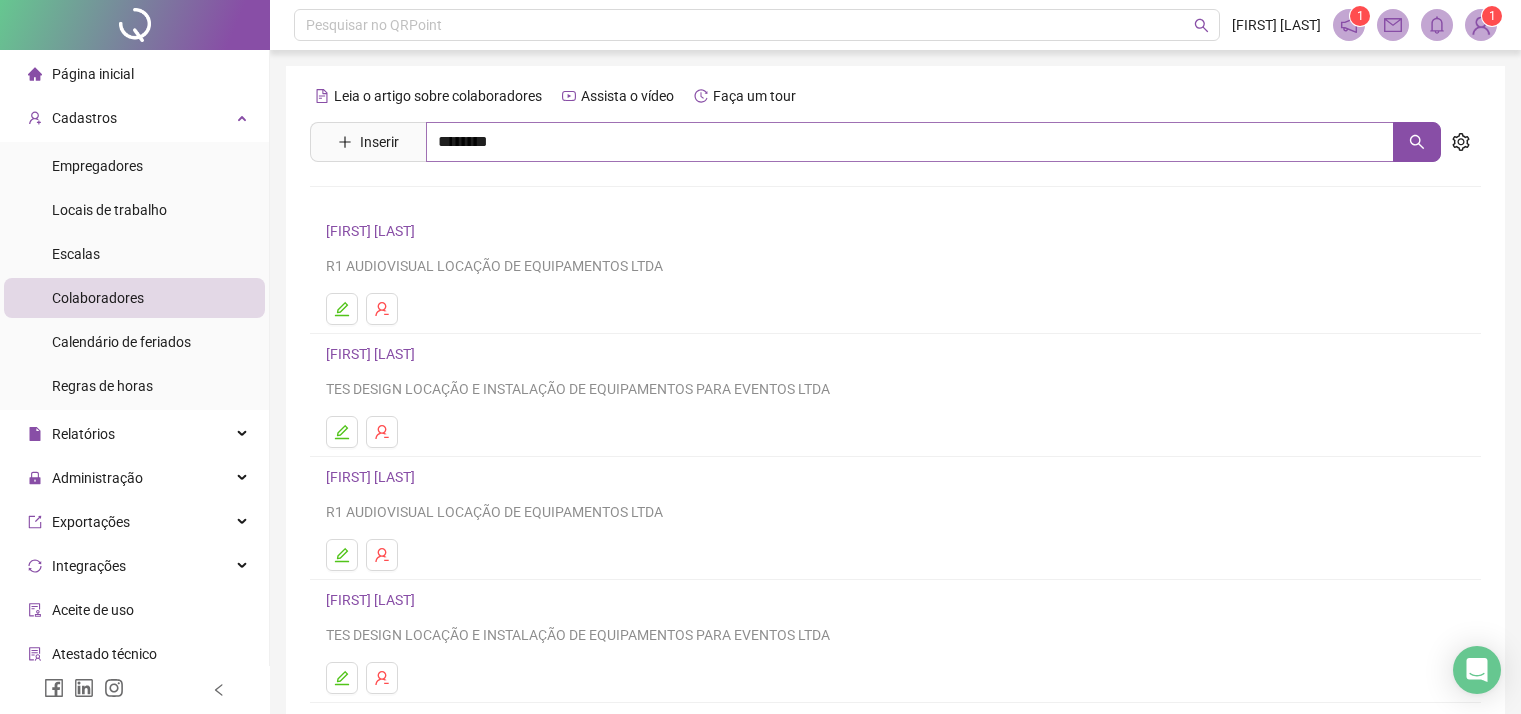 scroll, scrollTop: 0, scrollLeft: 0, axis: both 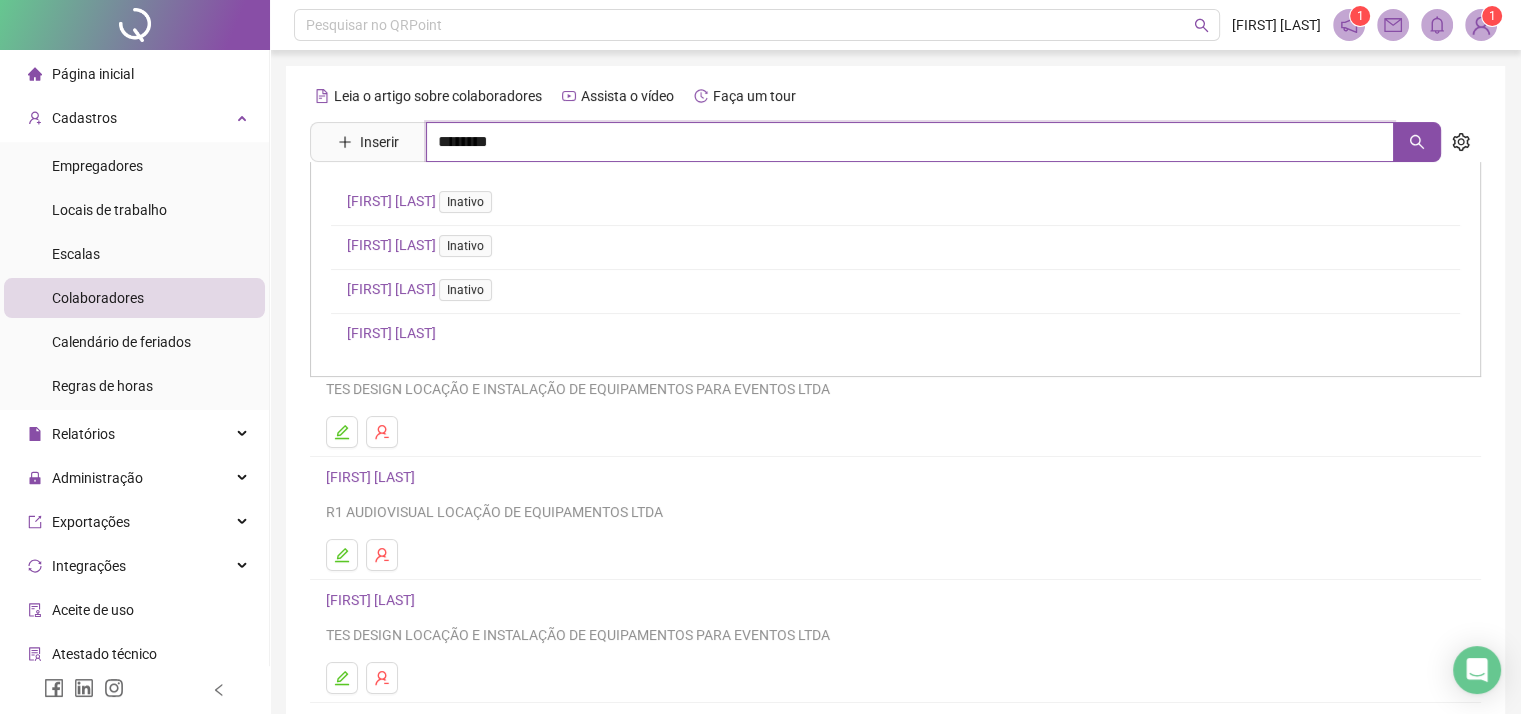 click on "********" at bounding box center (910, 142) 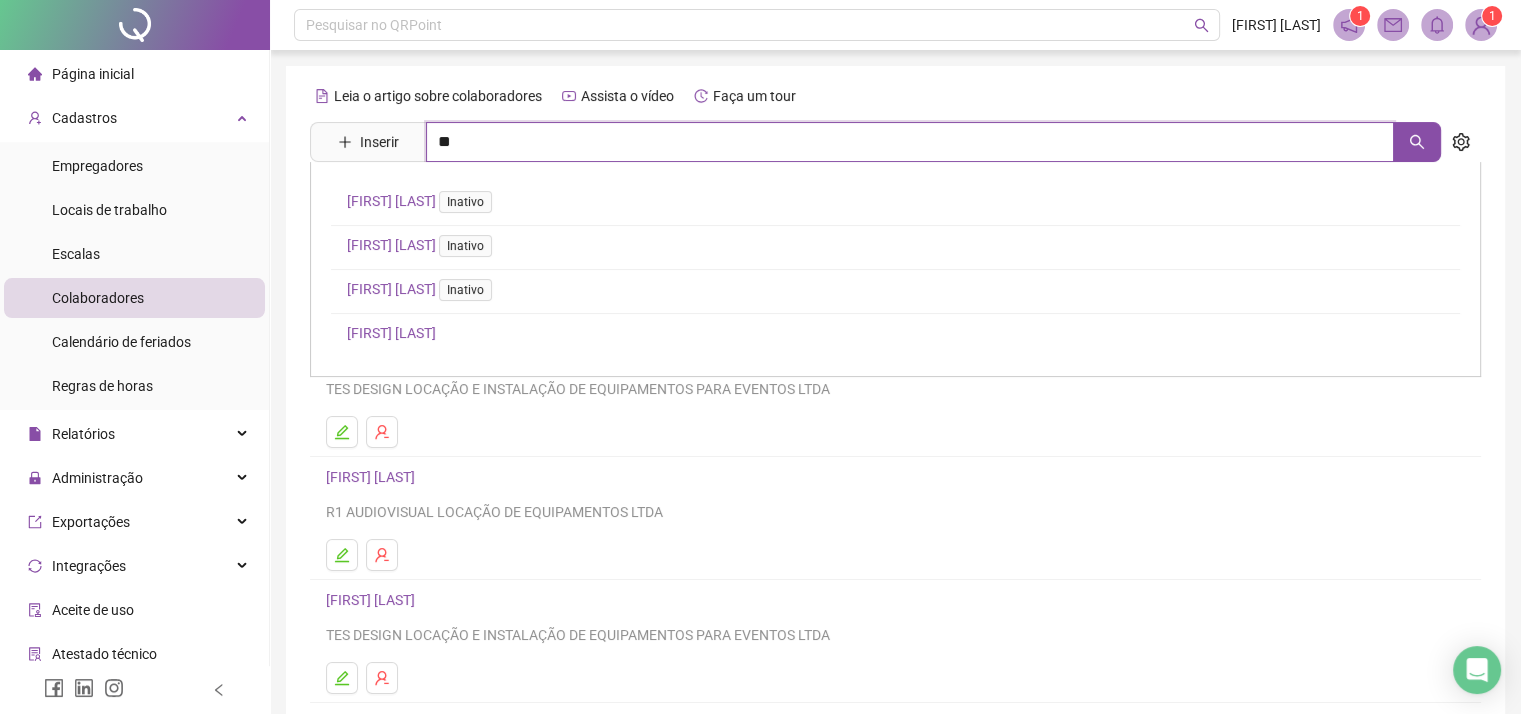 type on "*" 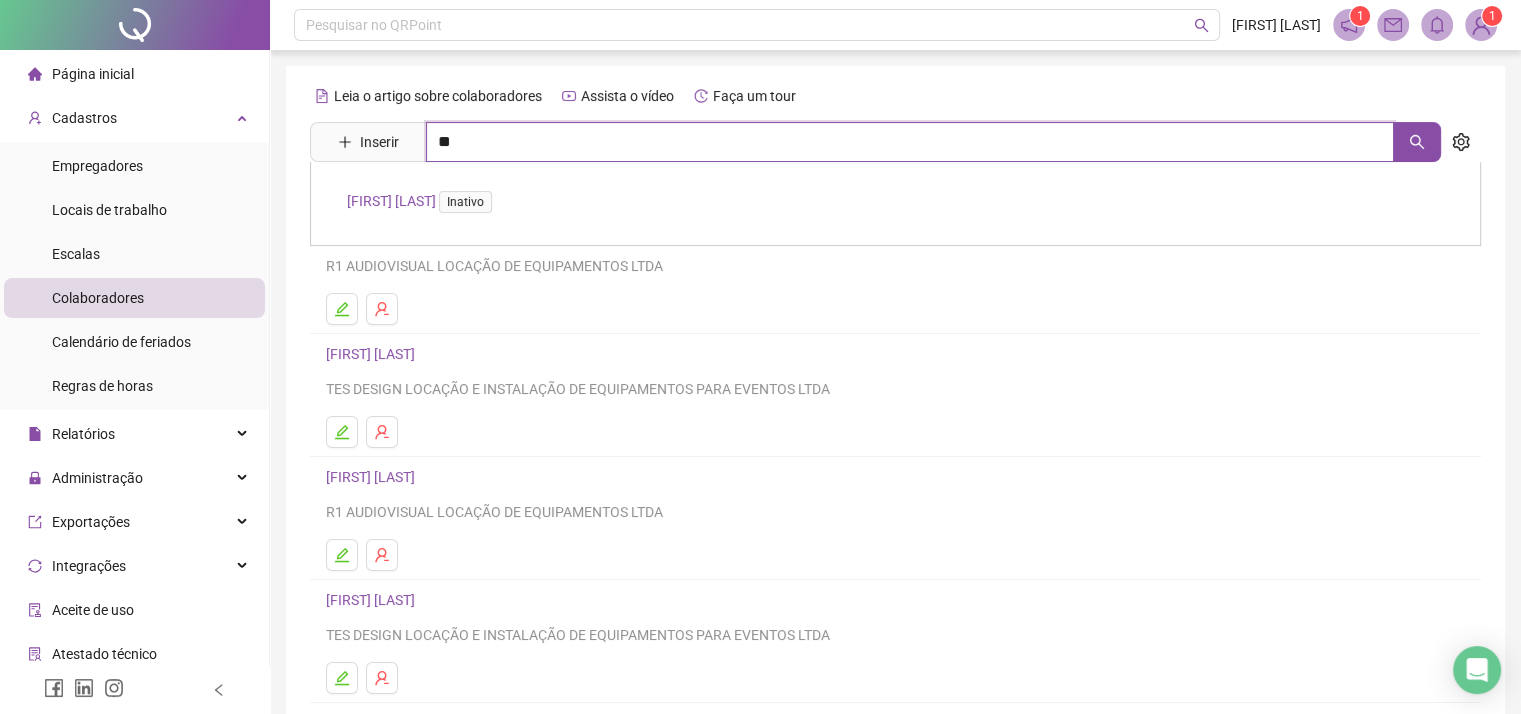 type on "*" 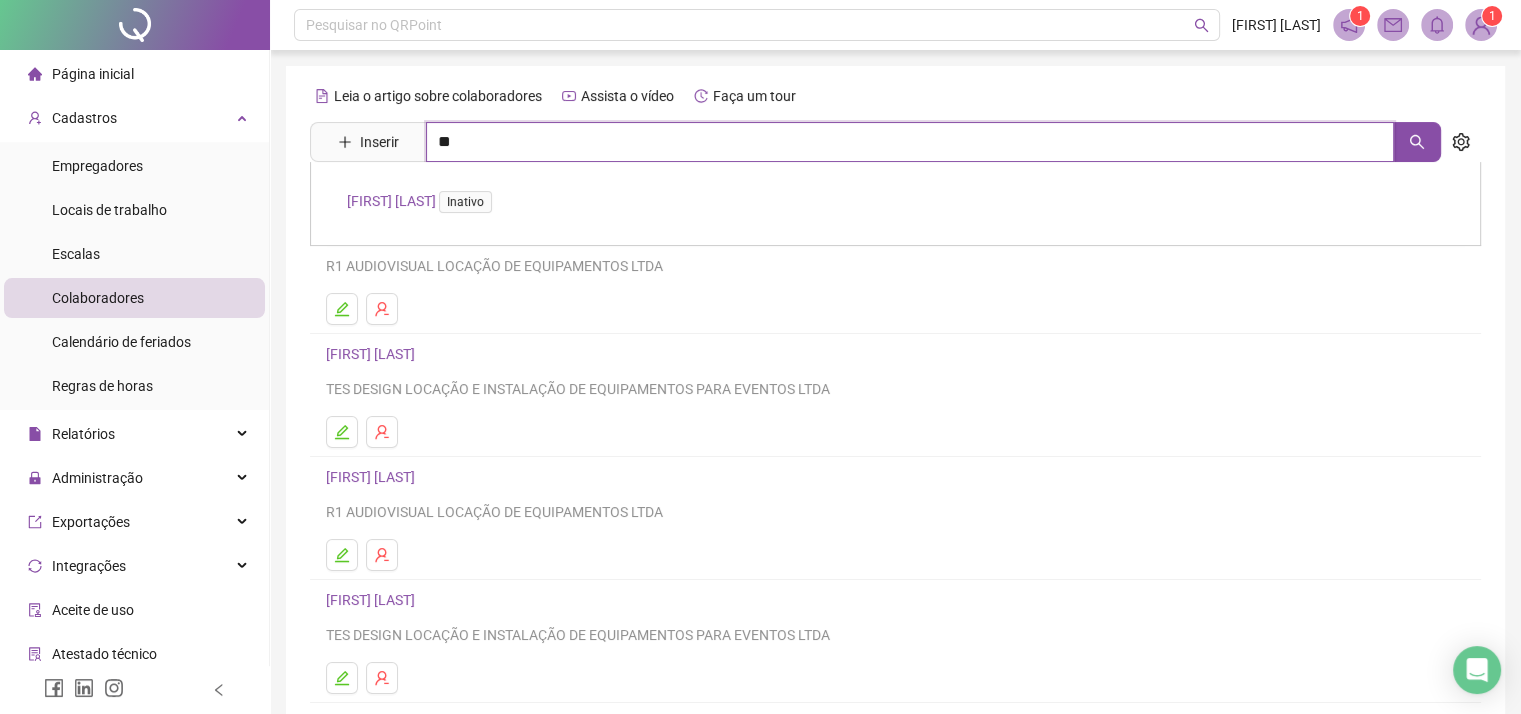 type on "*" 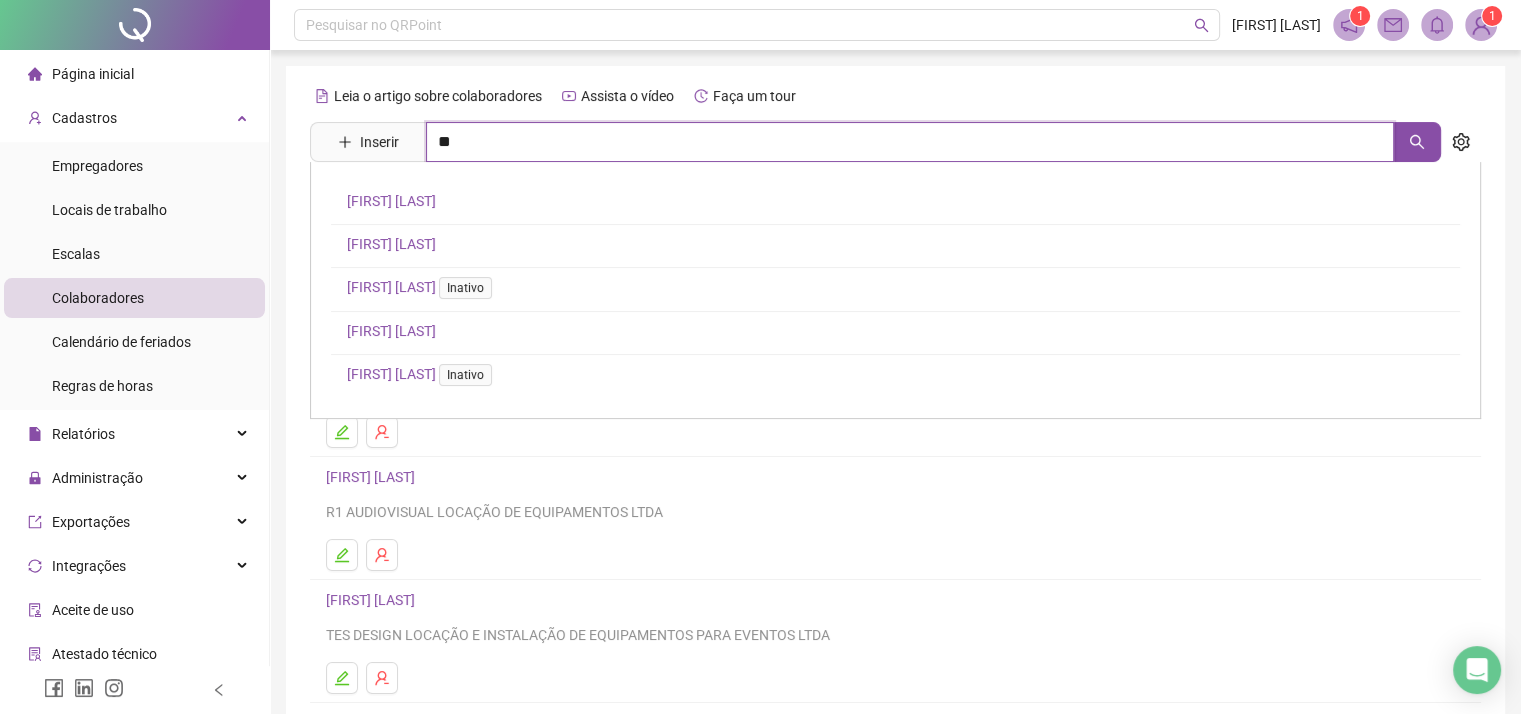 type on "*" 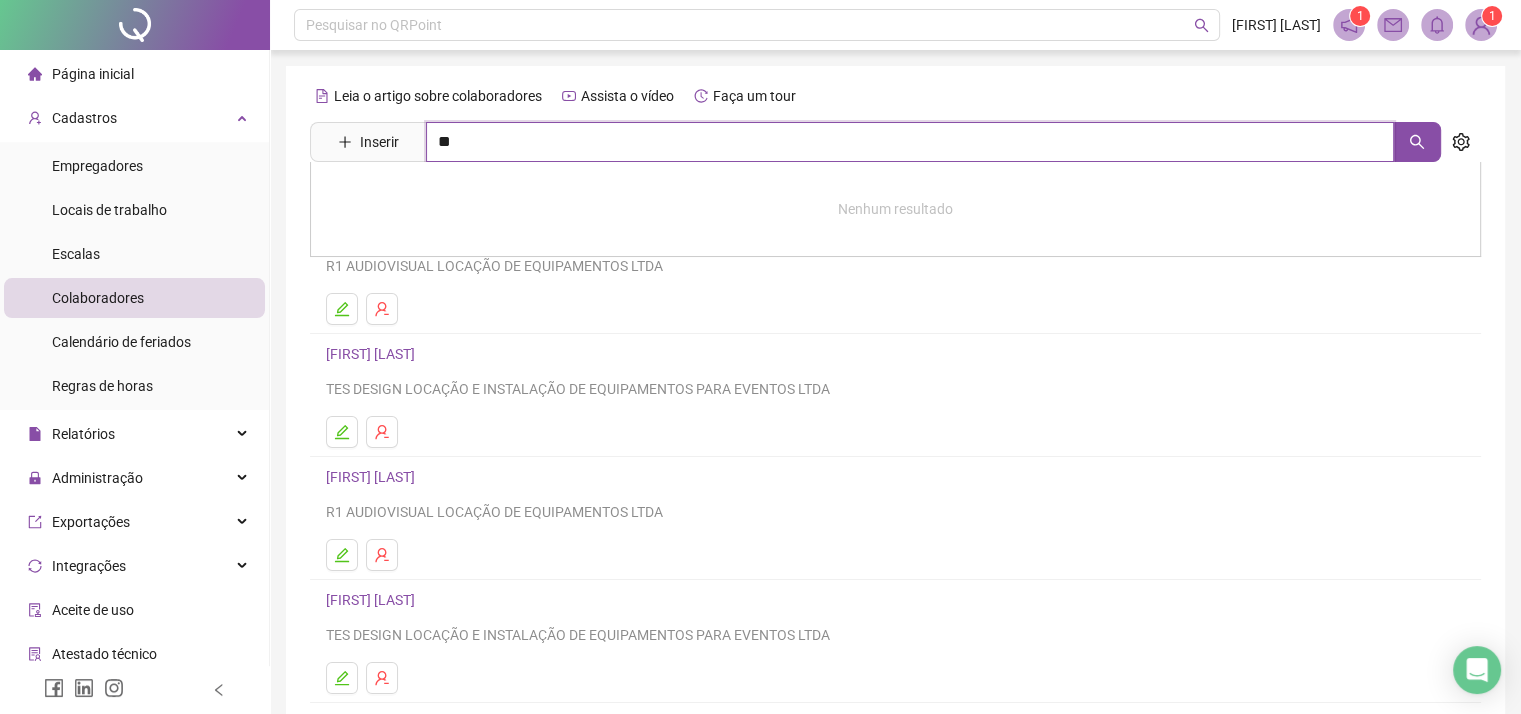 type on "*" 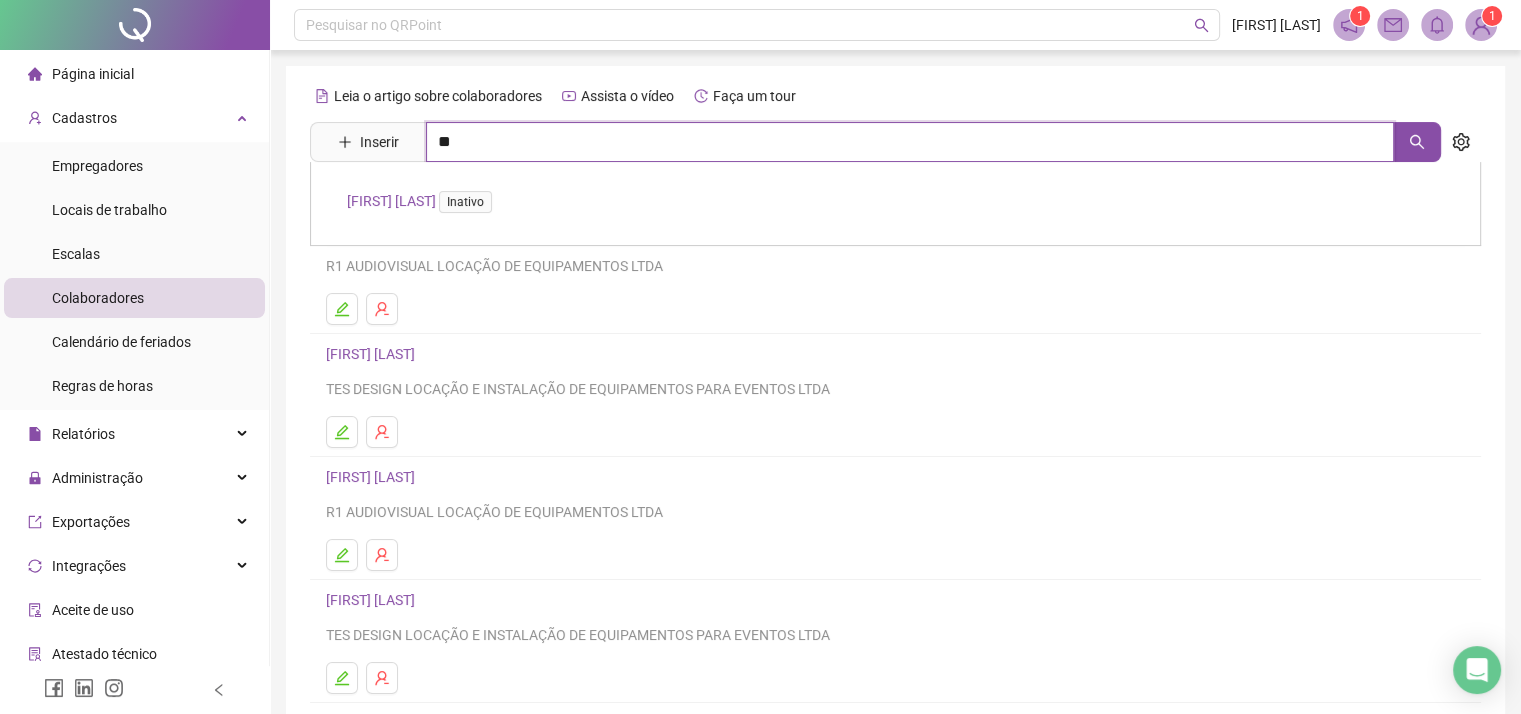 type on "*" 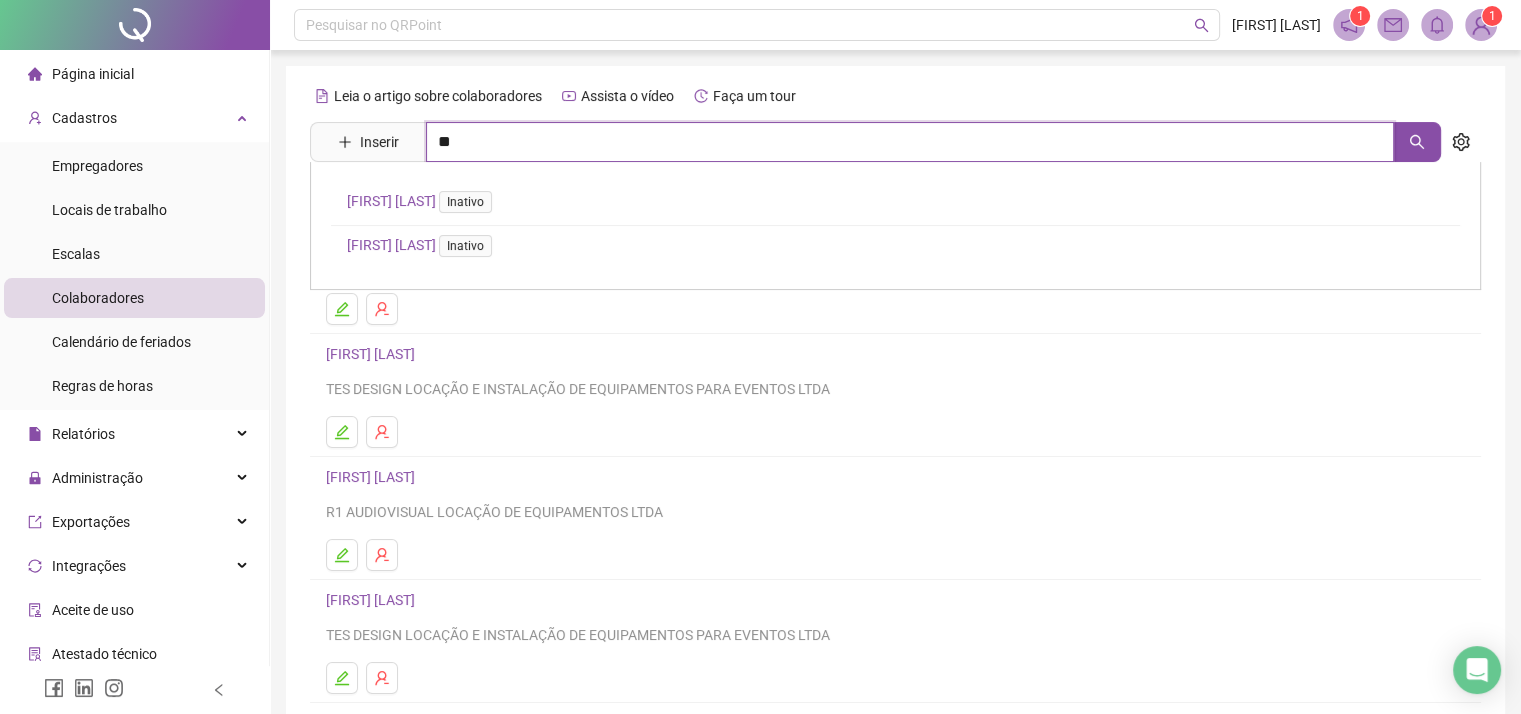 type on "*" 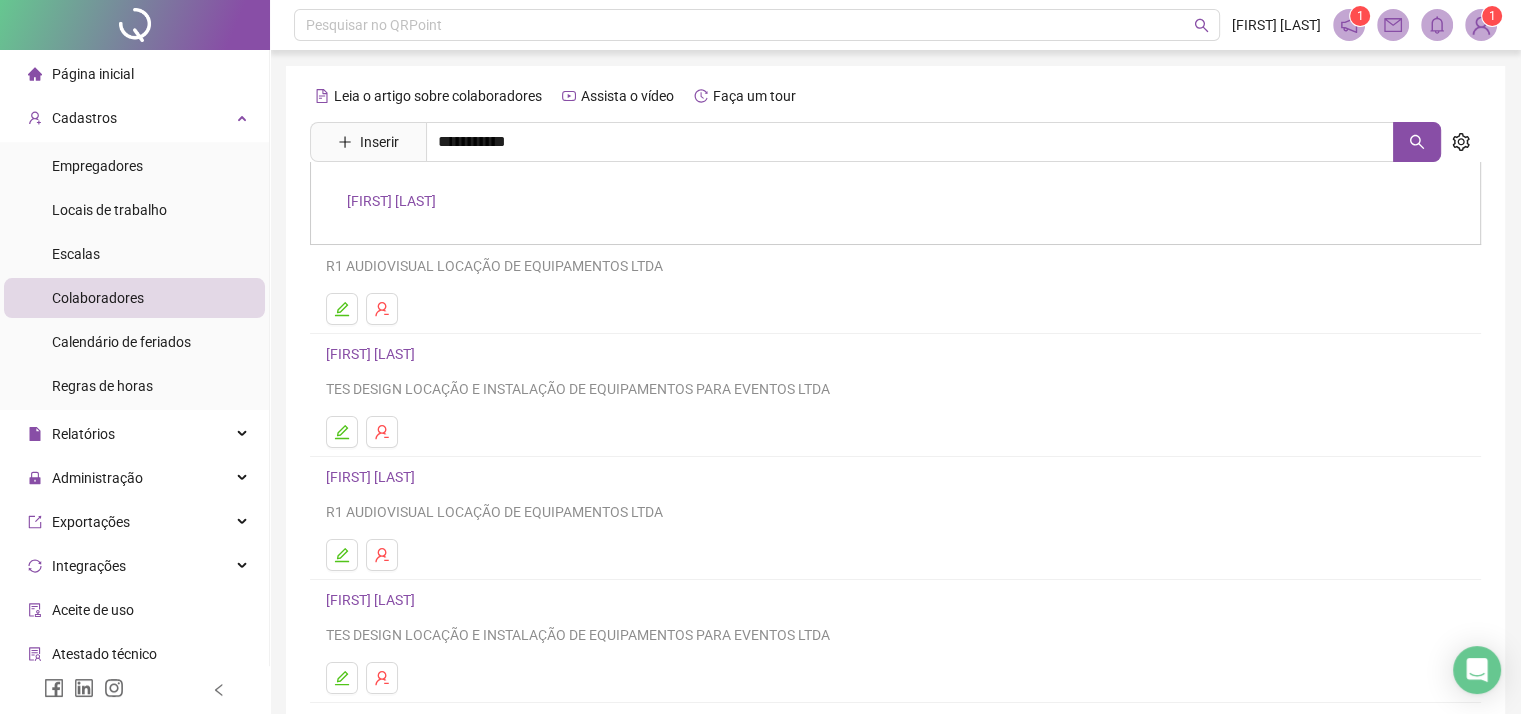 click on "R1 AUDIOVISUAL LOCAÇÃO DE EQUIPAMENTOS LTDA" at bounding box center (895, 266) 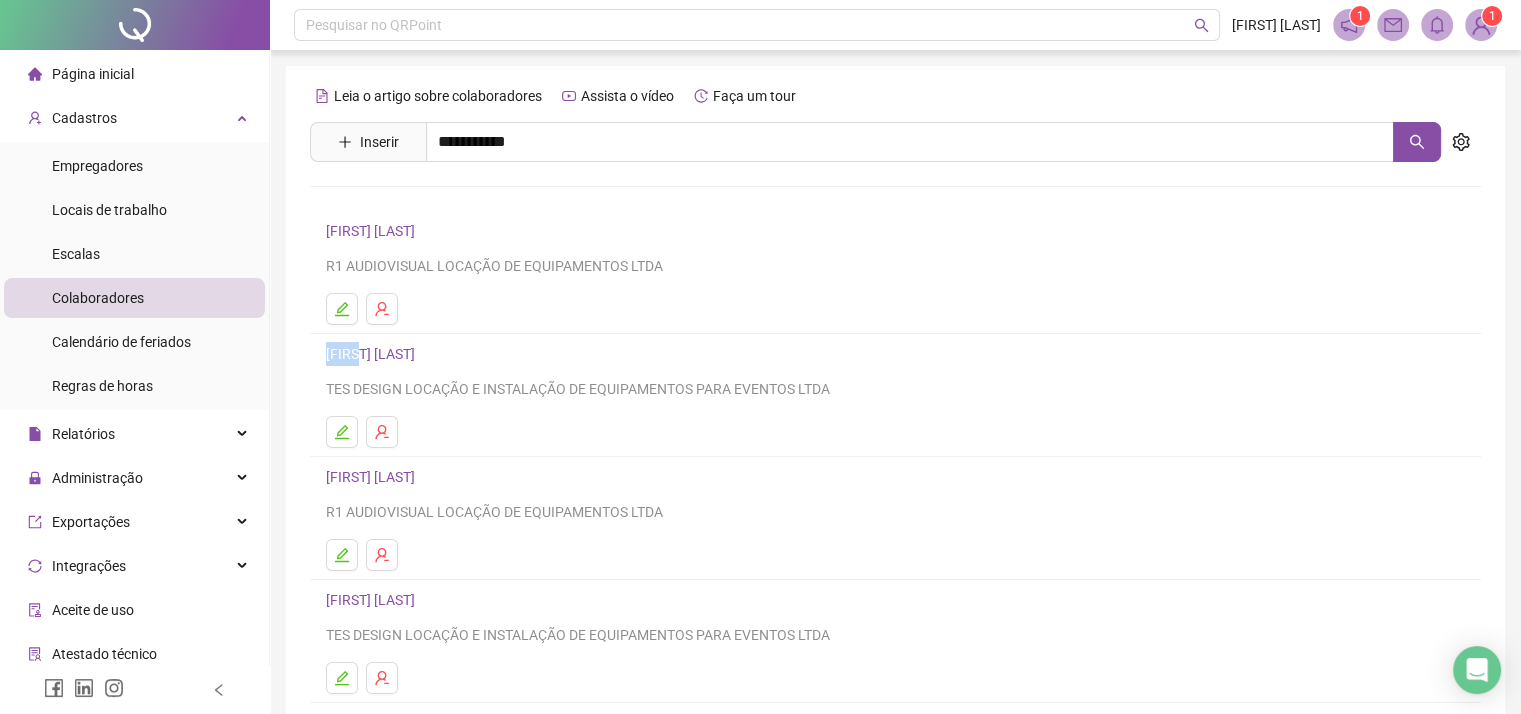 drag, startPoint x: 740, startPoint y: 268, endPoint x: 1187, endPoint y: 348, distance: 454.10242 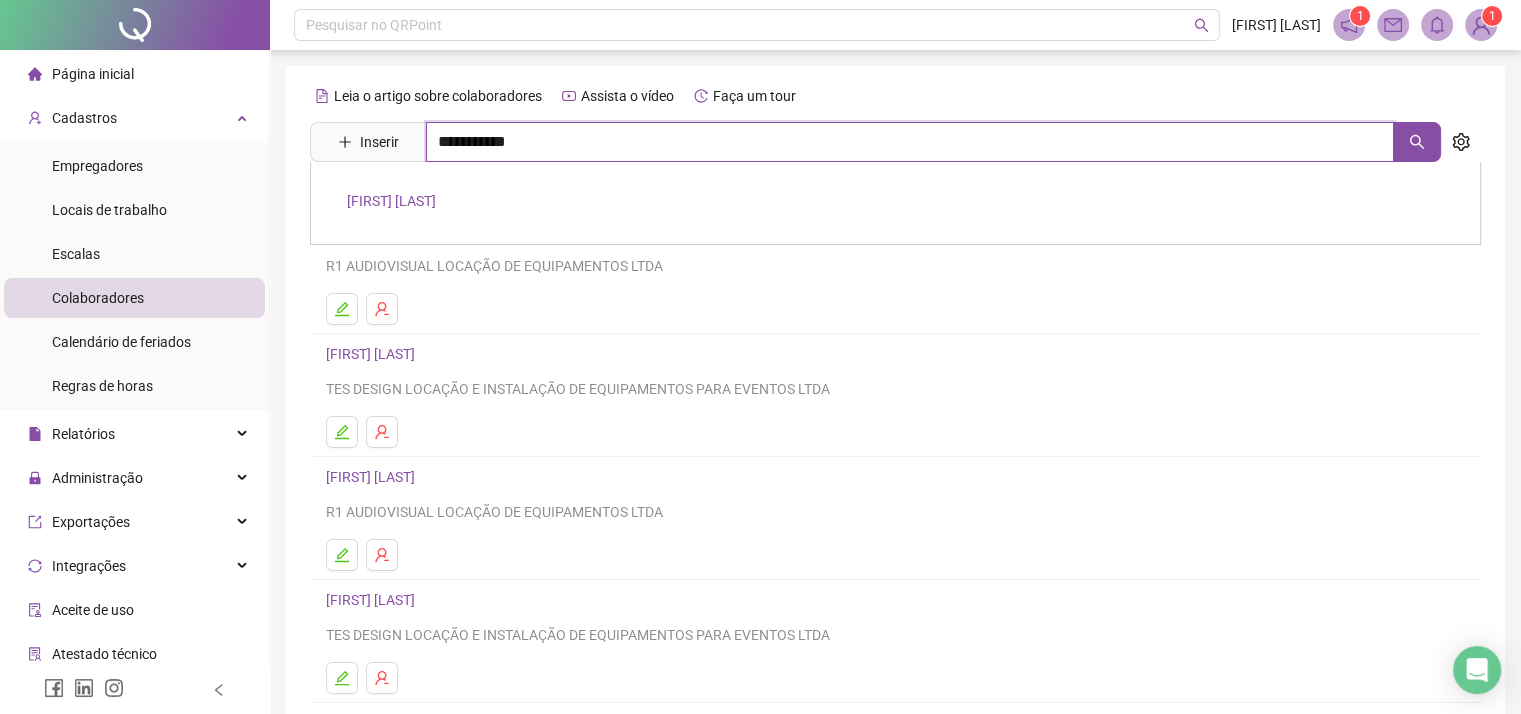 click on "**********" at bounding box center [910, 142] 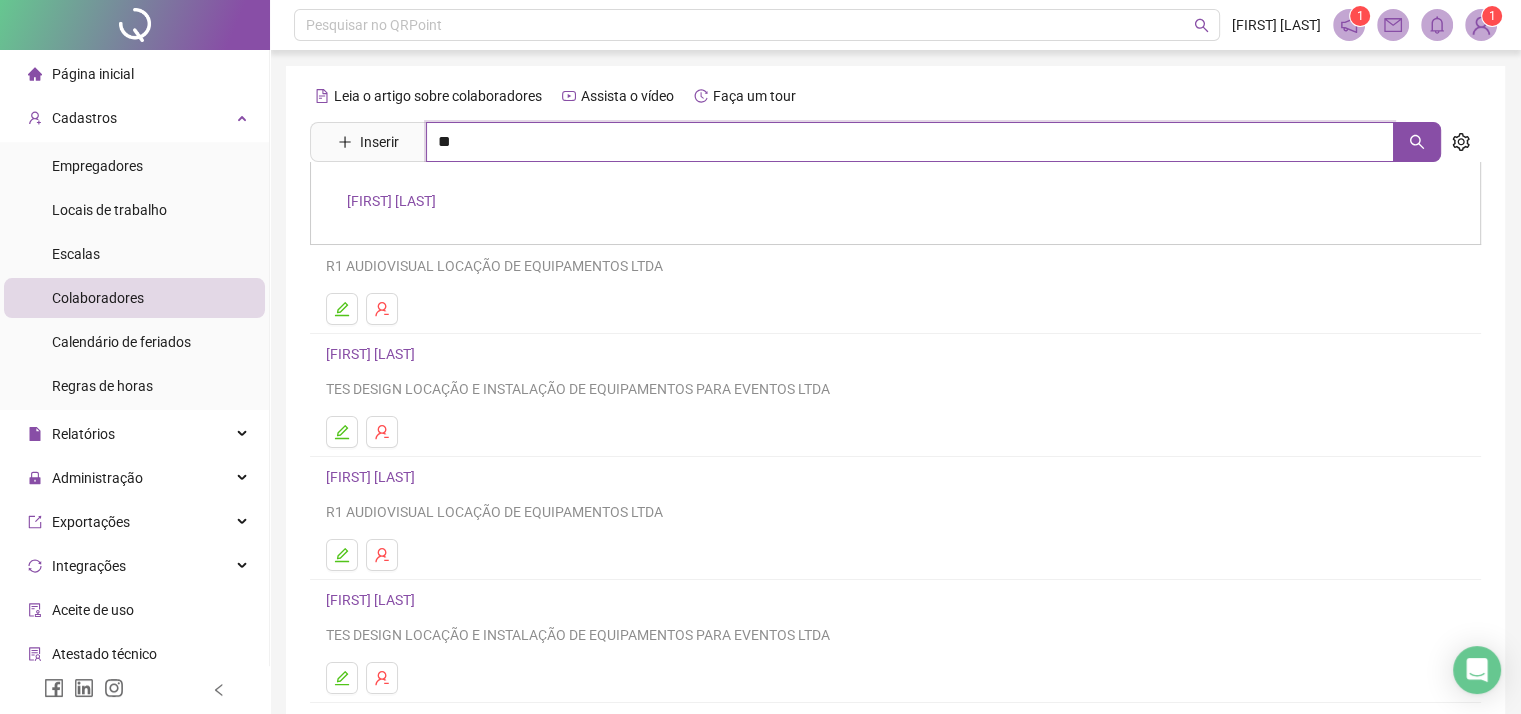 type on "*" 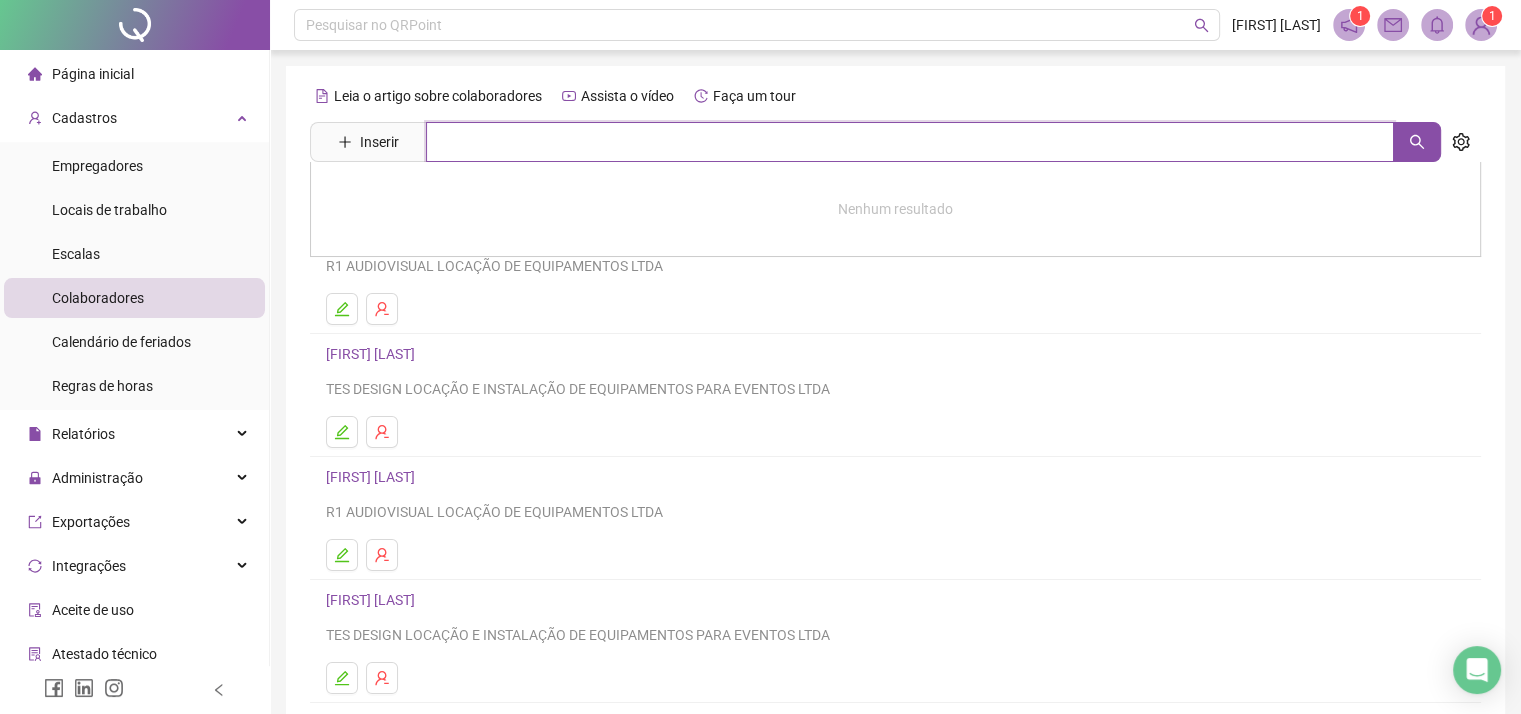 click at bounding box center (910, 142) 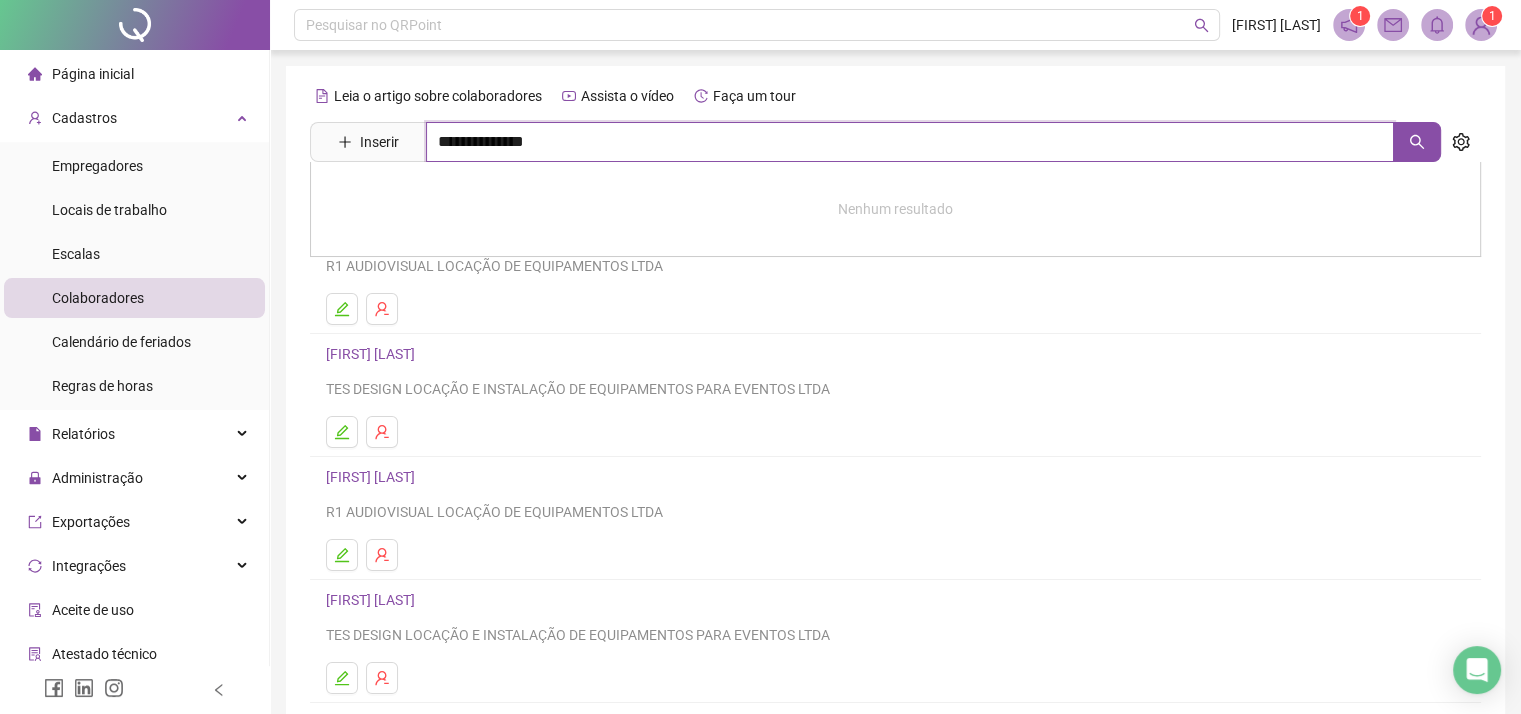 type on "**********" 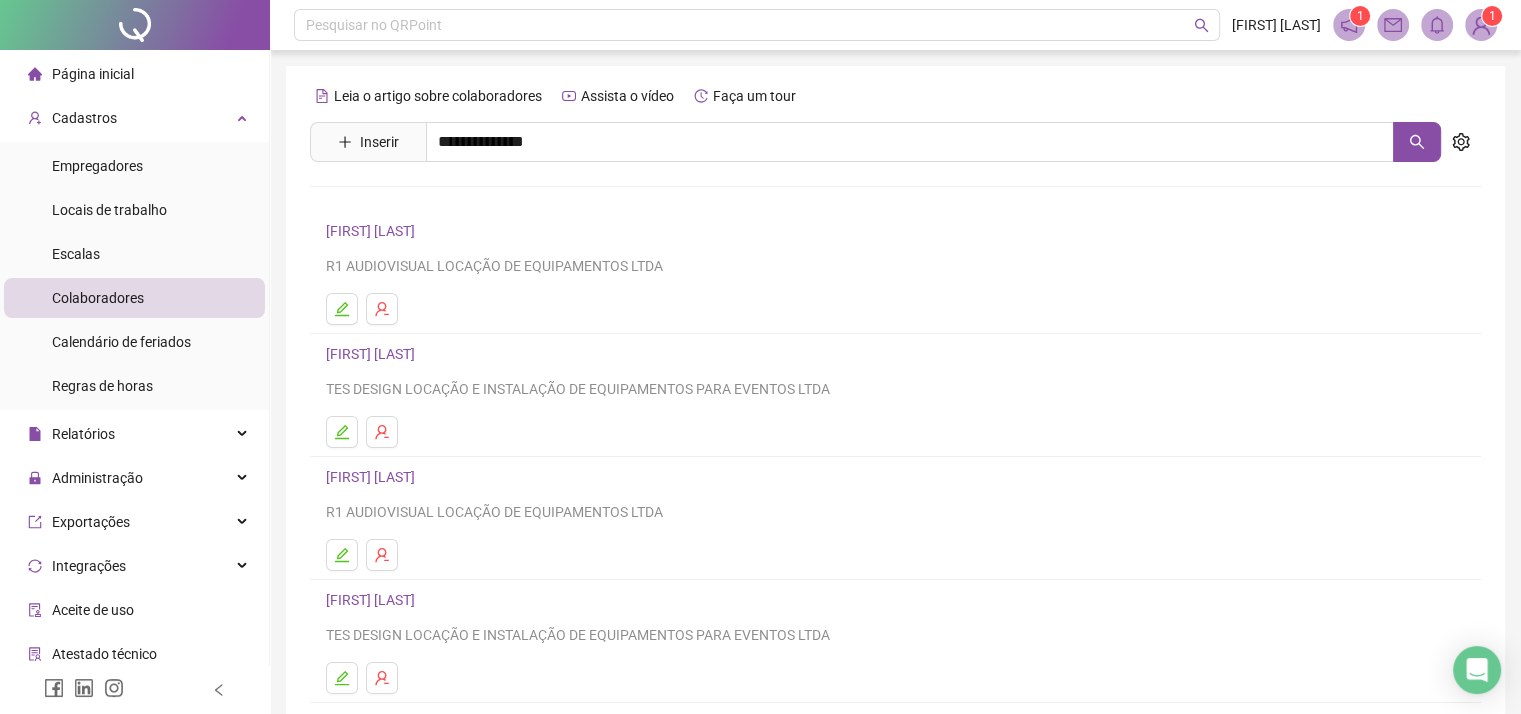 click on "[FIRST] [LAST]" at bounding box center [391, 201] 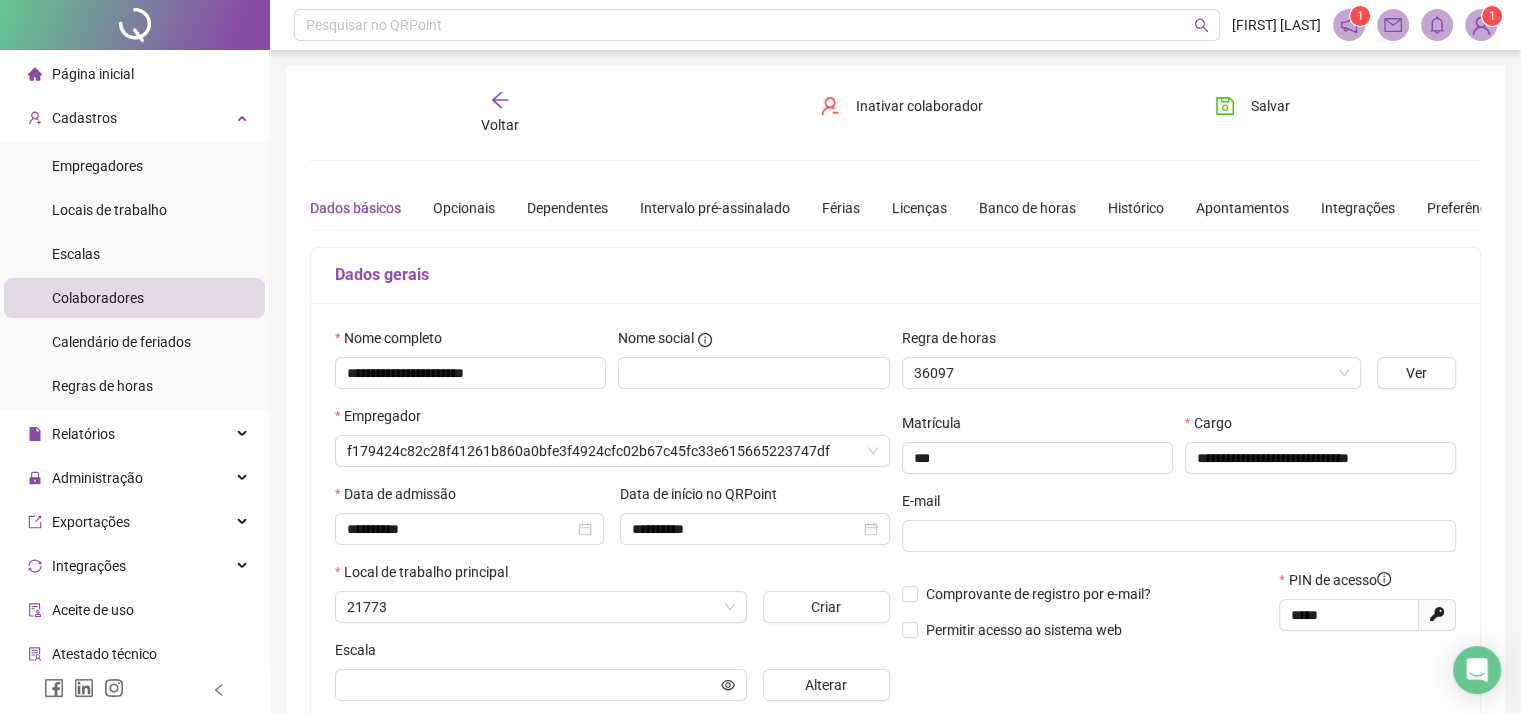 type on "**********" 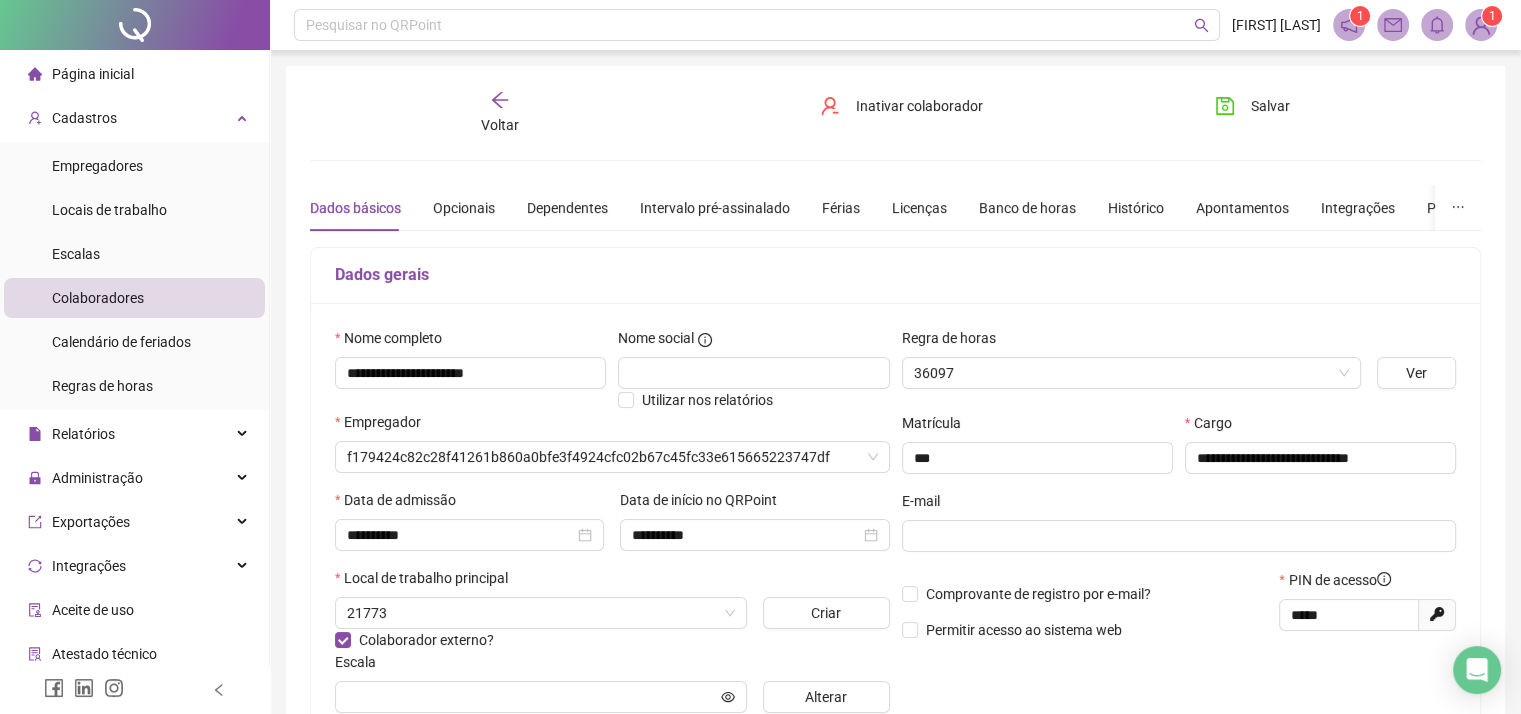 type on "**********" 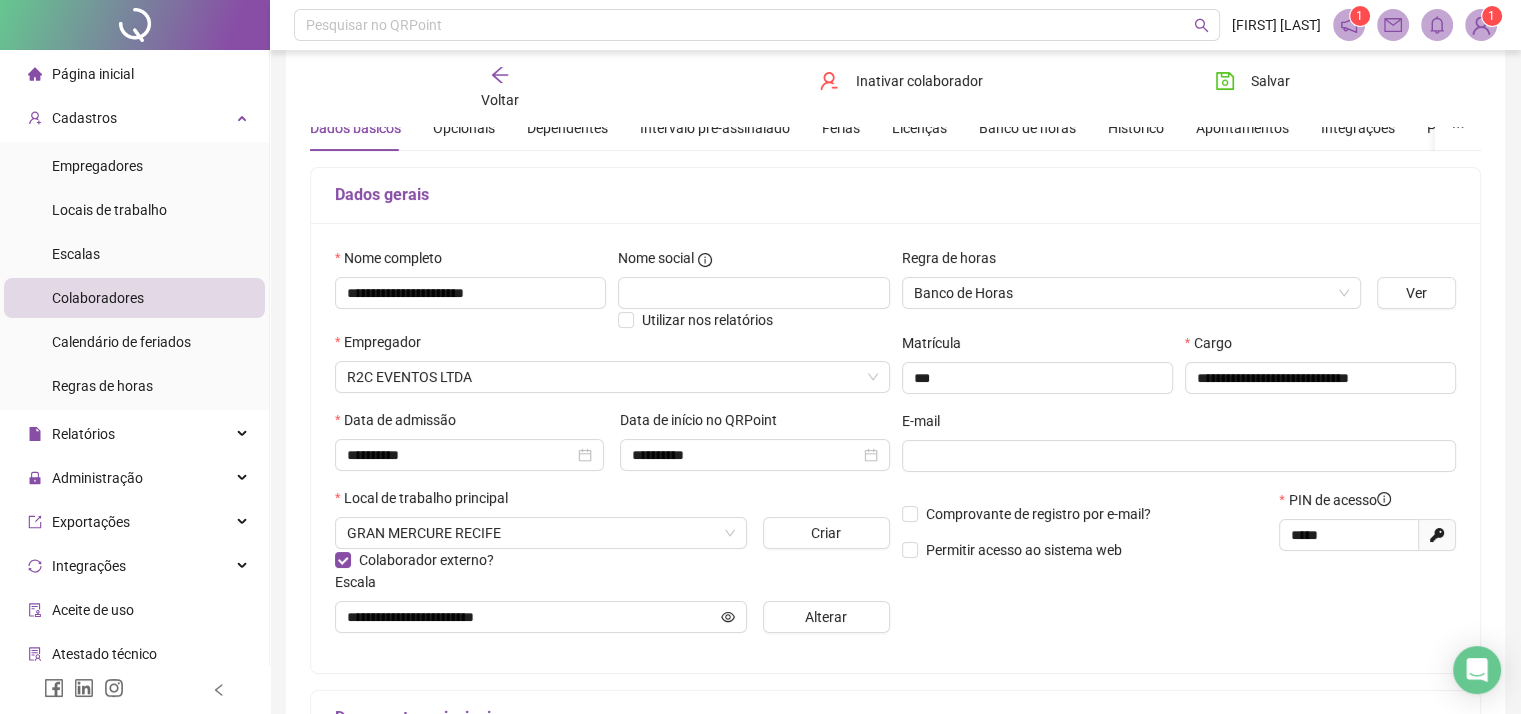 scroll, scrollTop: 76, scrollLeft: 0, axis: vertical 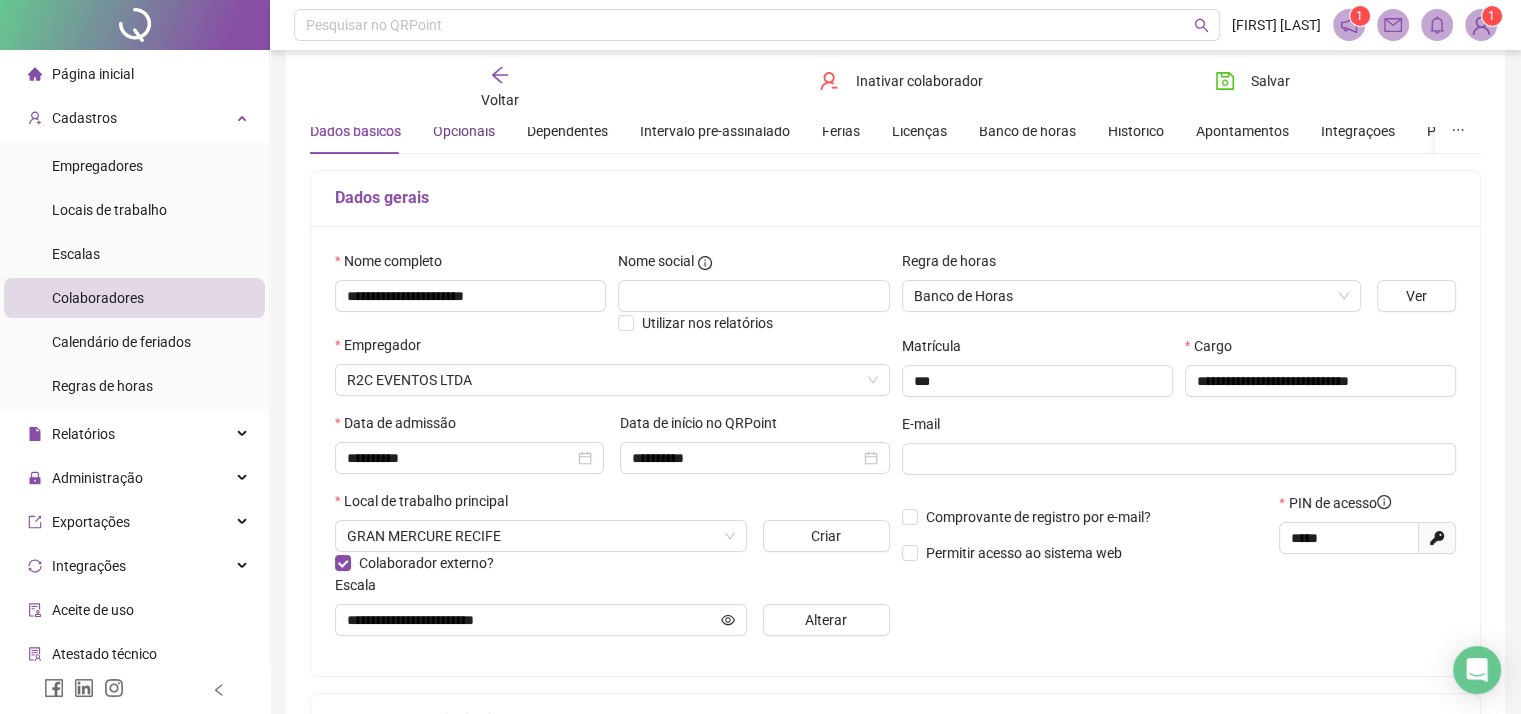 click on "Opcionais" at bounding box center [464, 131] 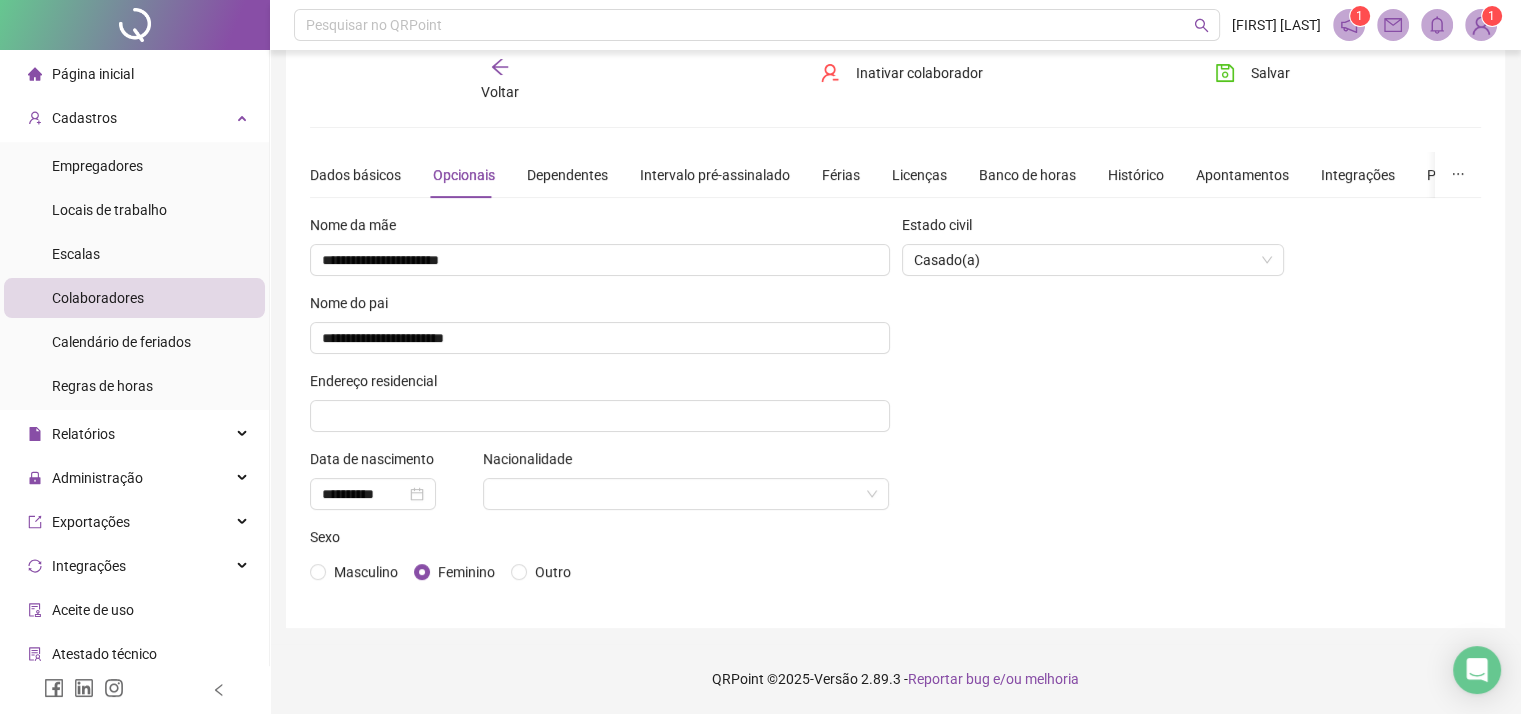 scroll, scrollTop: 32, scrollLeft: 0, axis: vertical 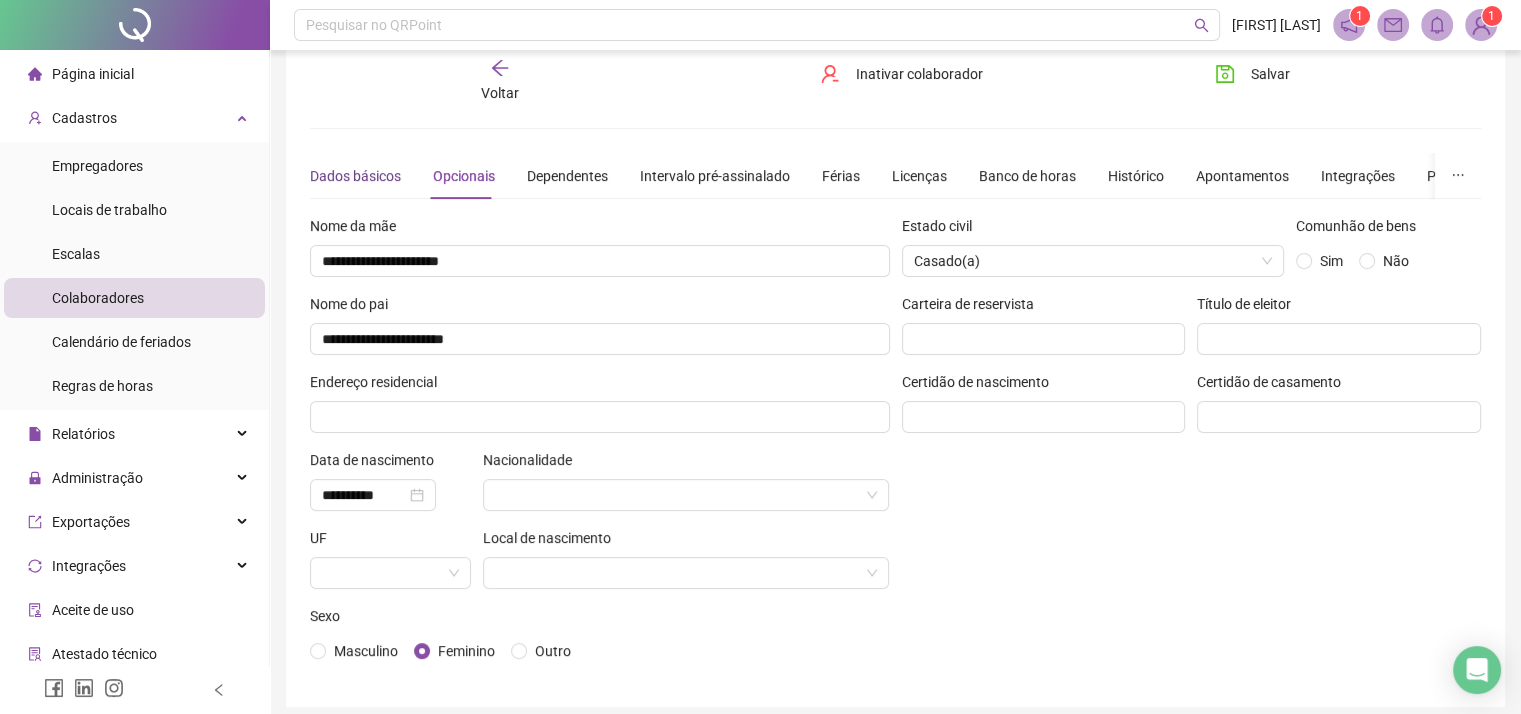 click on "Dados básicos" at bounding box center (355, 176) 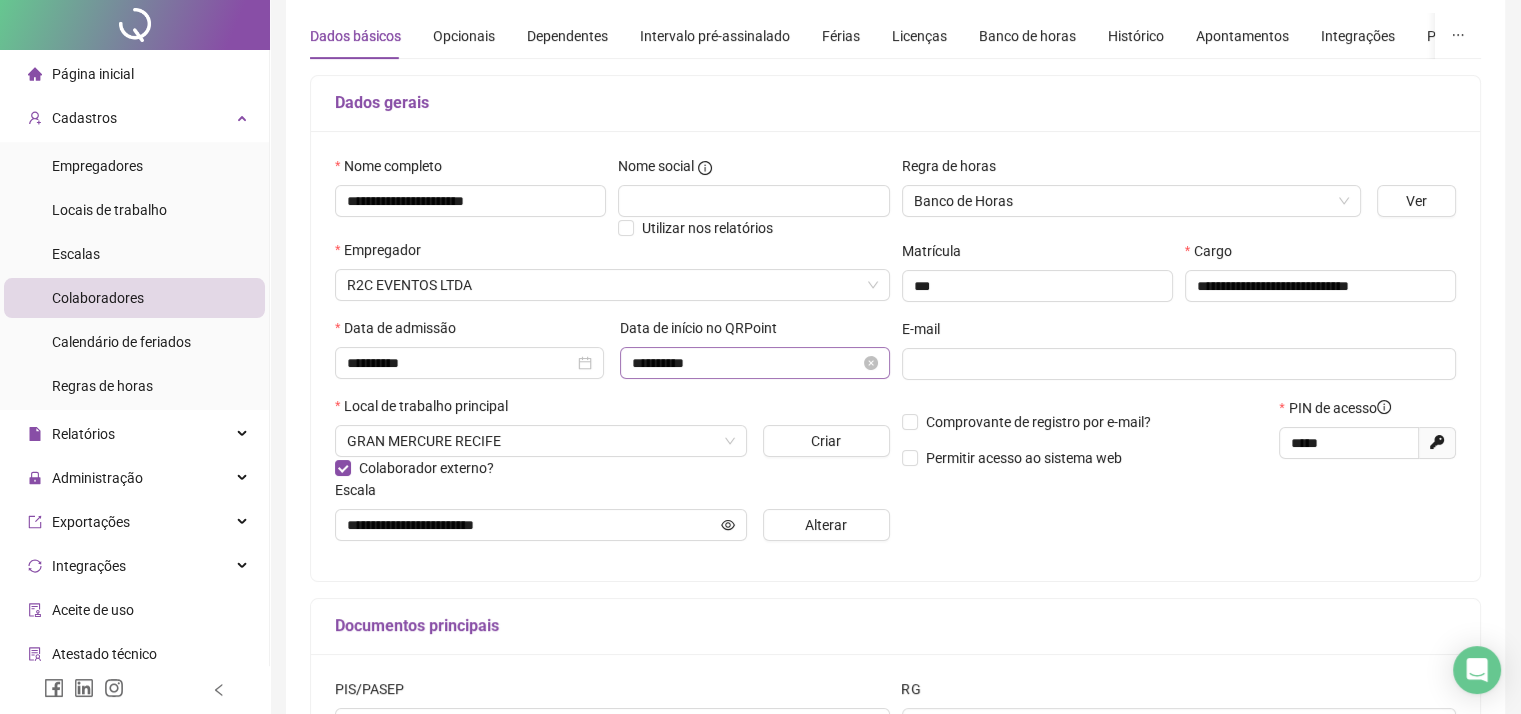 scroll, scrollTop: 0, scrollLeft: 0, axis: both 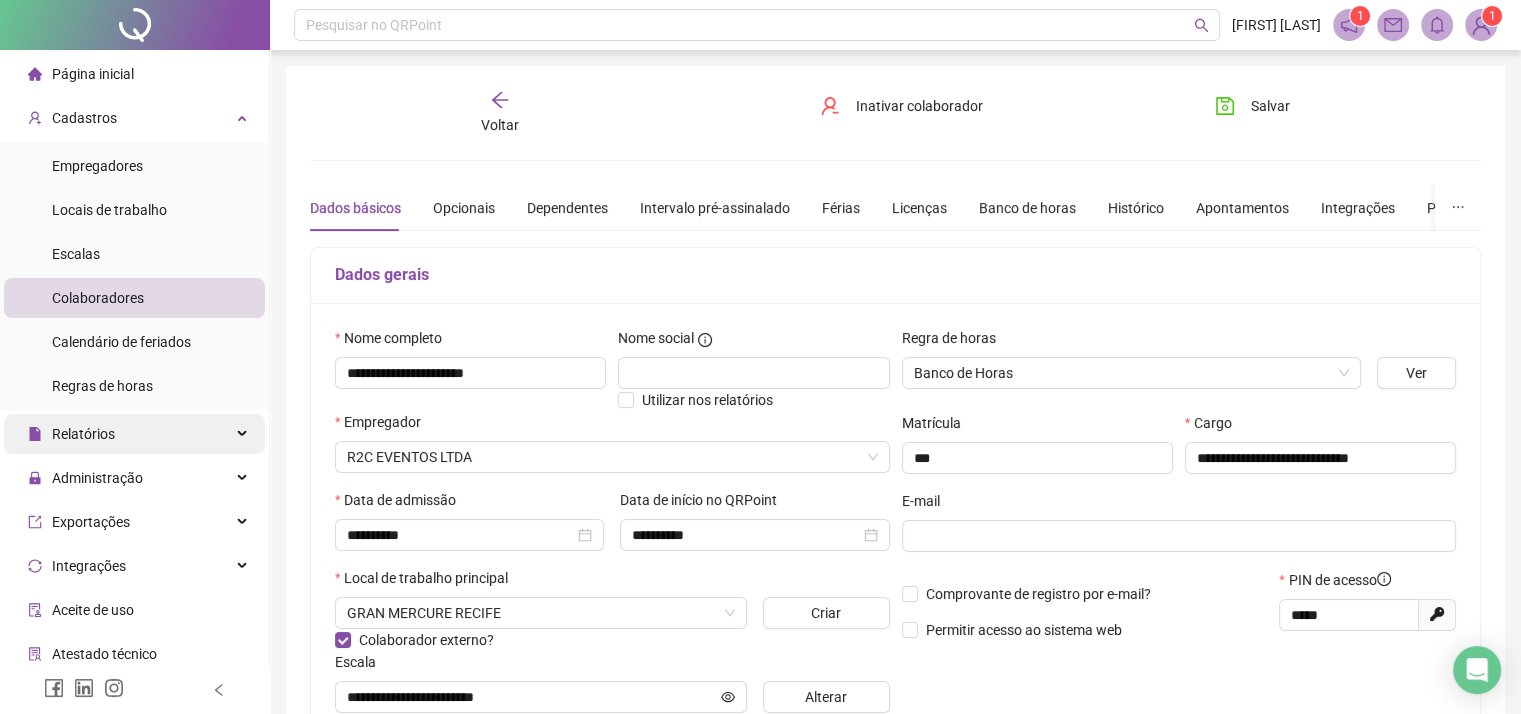 click on "Relatórios" at bounding box center [134, 434] 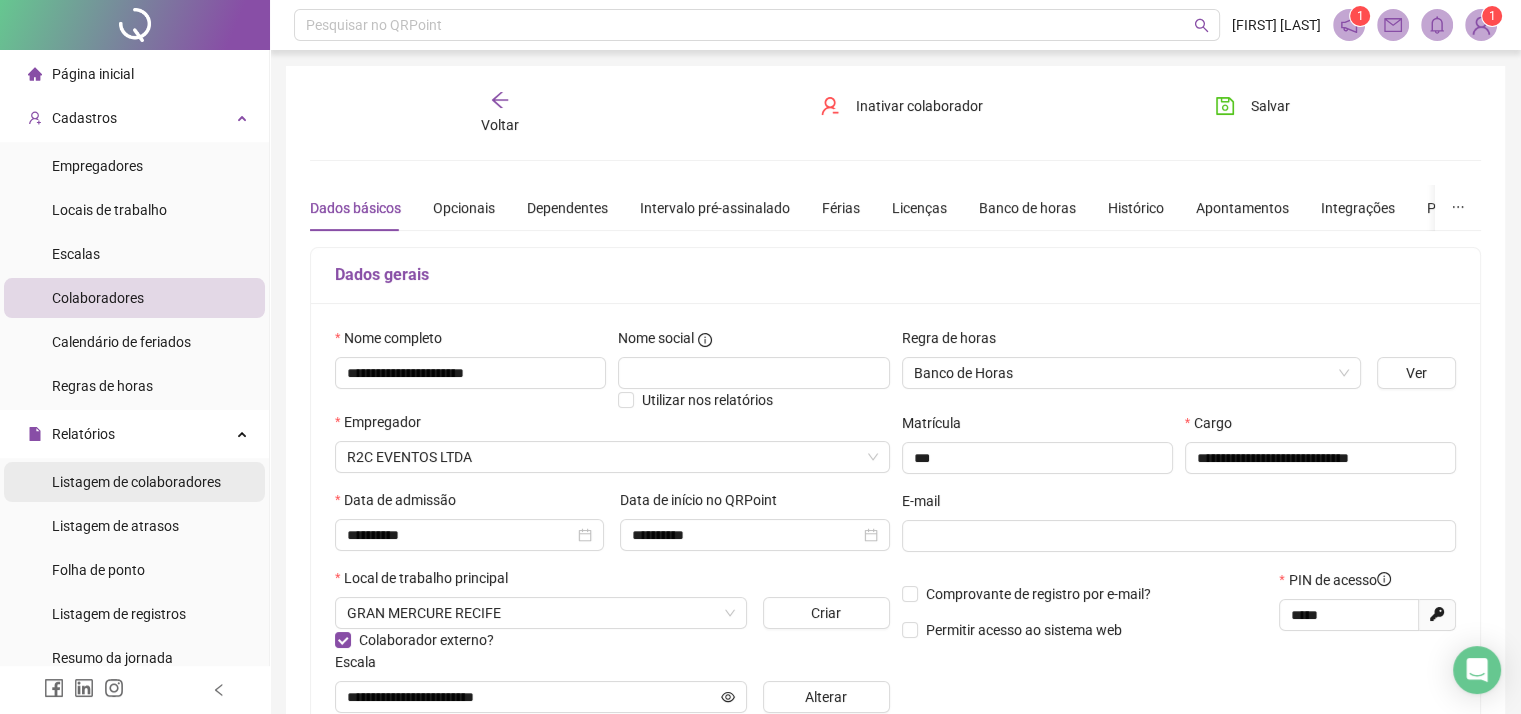 click on "Listagem de colaboradores" at bounding box center [136, 482] 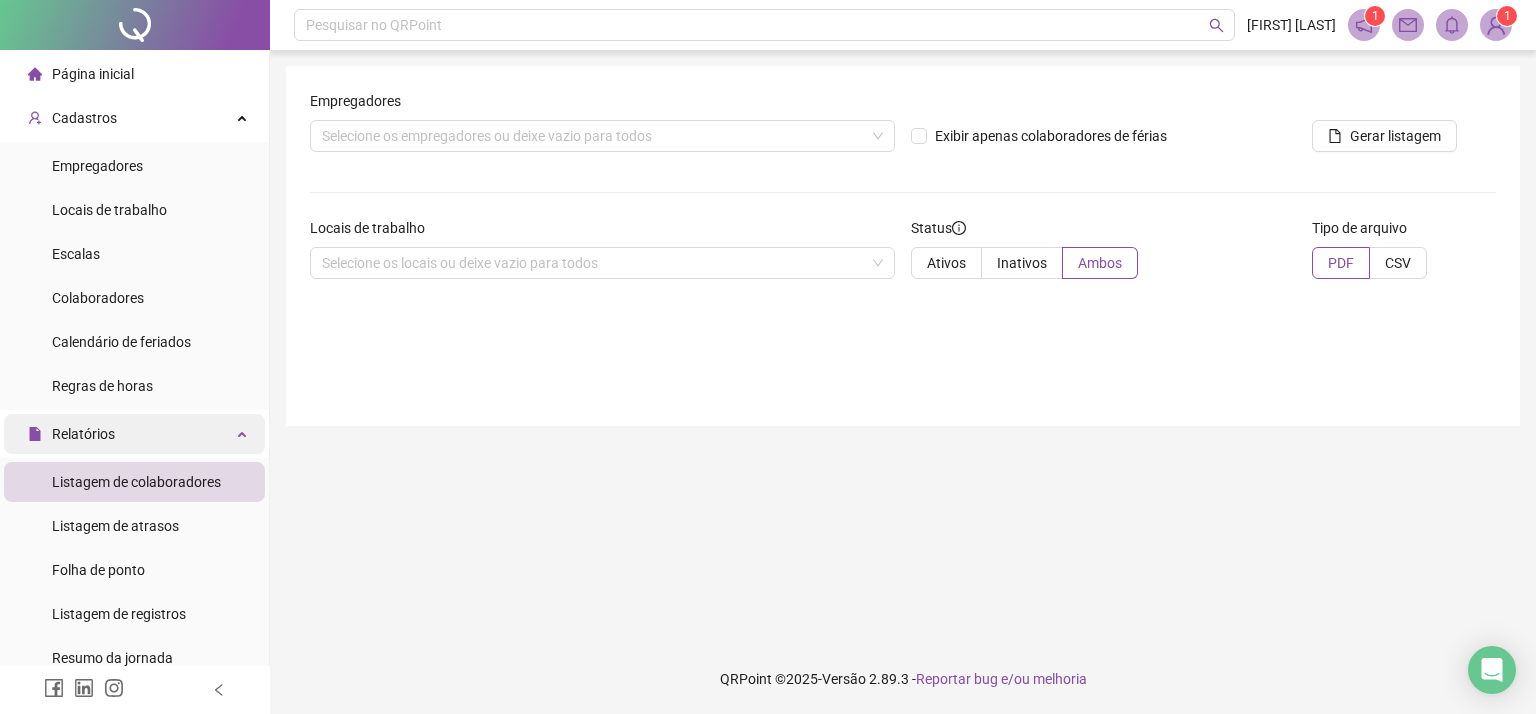 click on "Relatórios" at bounding box center (134, 434) 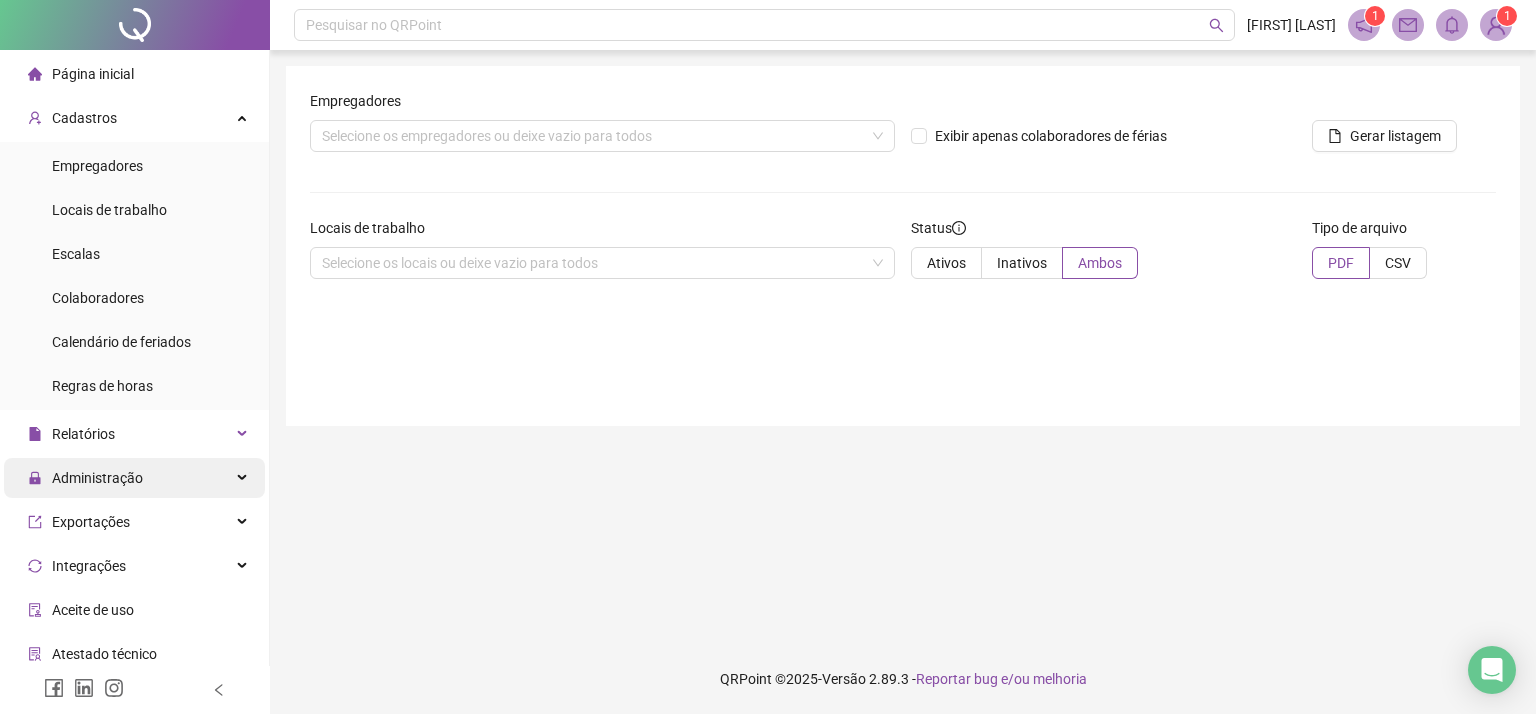 click on "Administração" at bounding box center [134, 478] 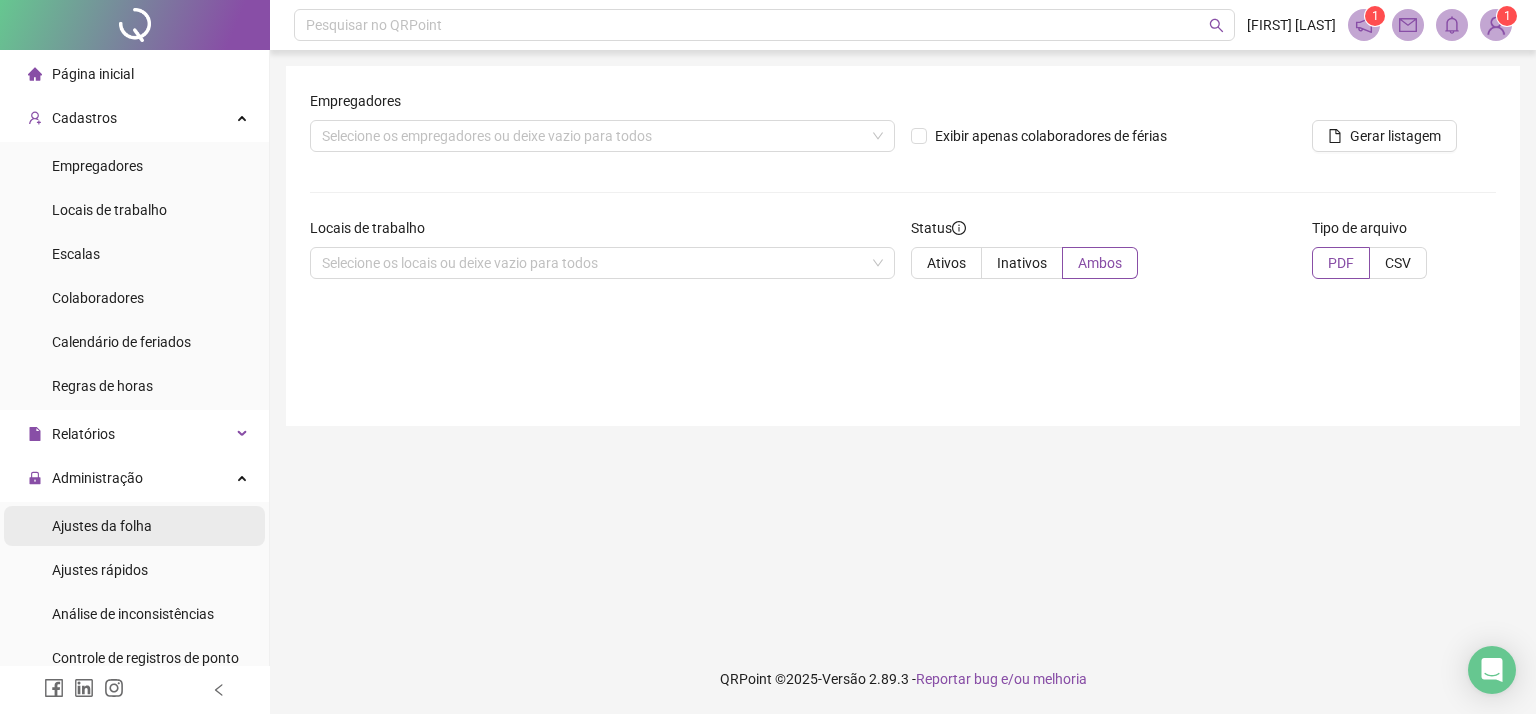 click on "Ajustes da folha" at bounding box center (134, 526) 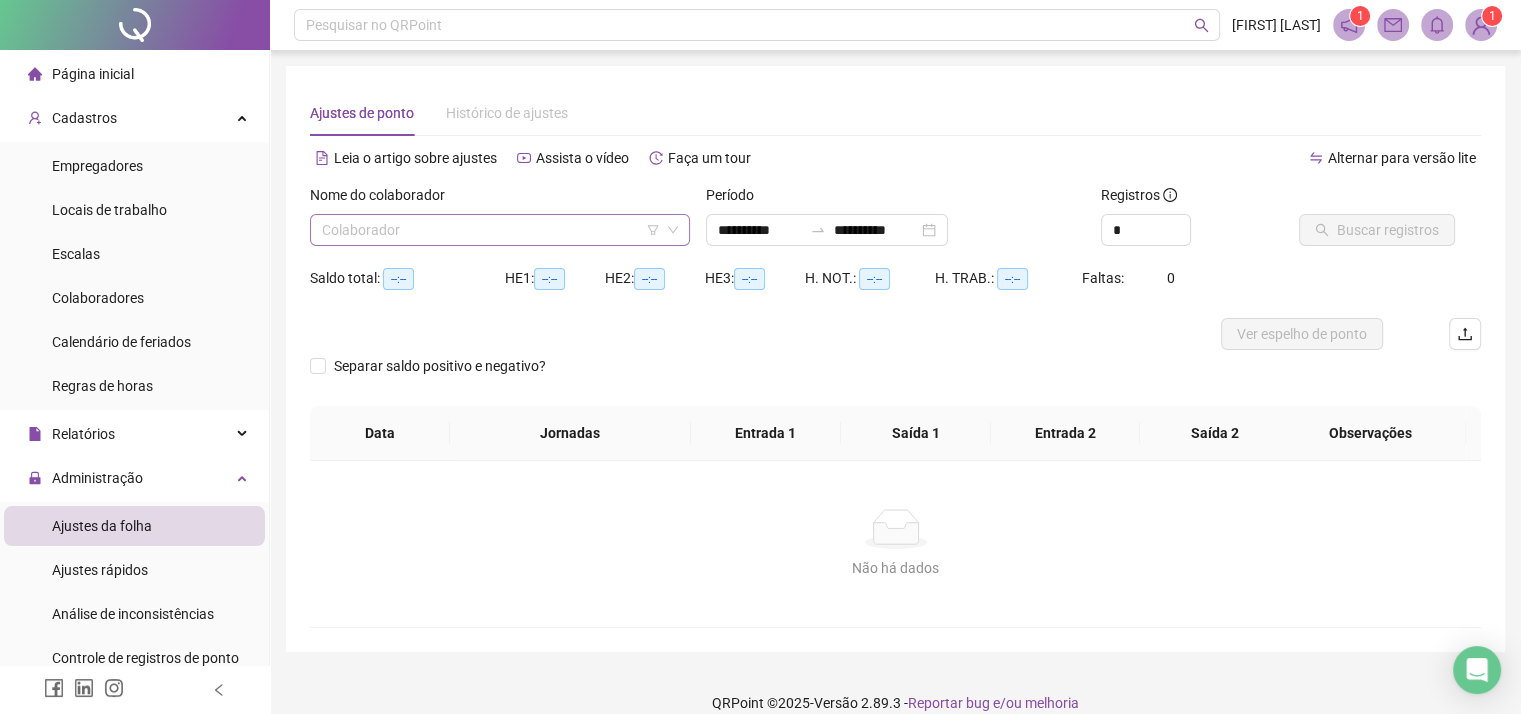 click at bounding box center [491, 230] 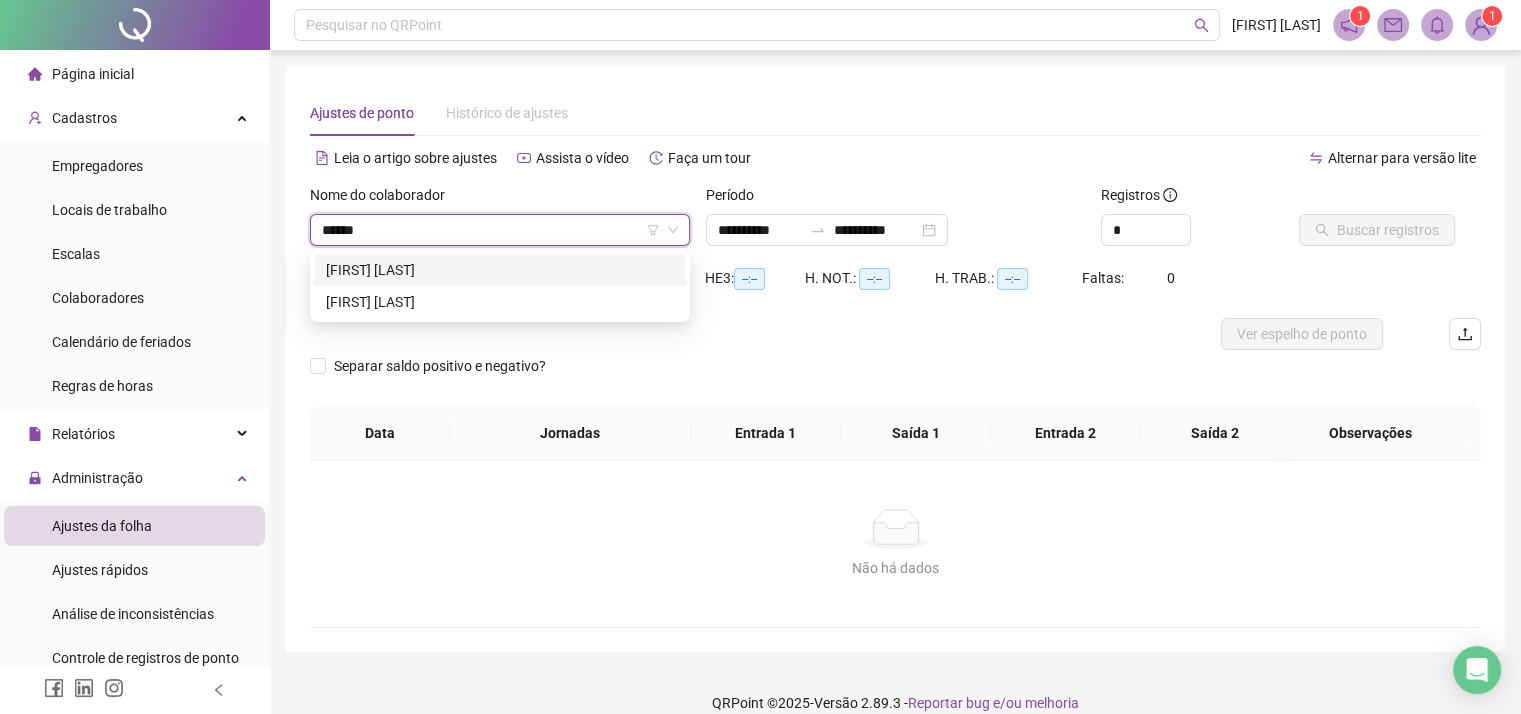 type on "*******" 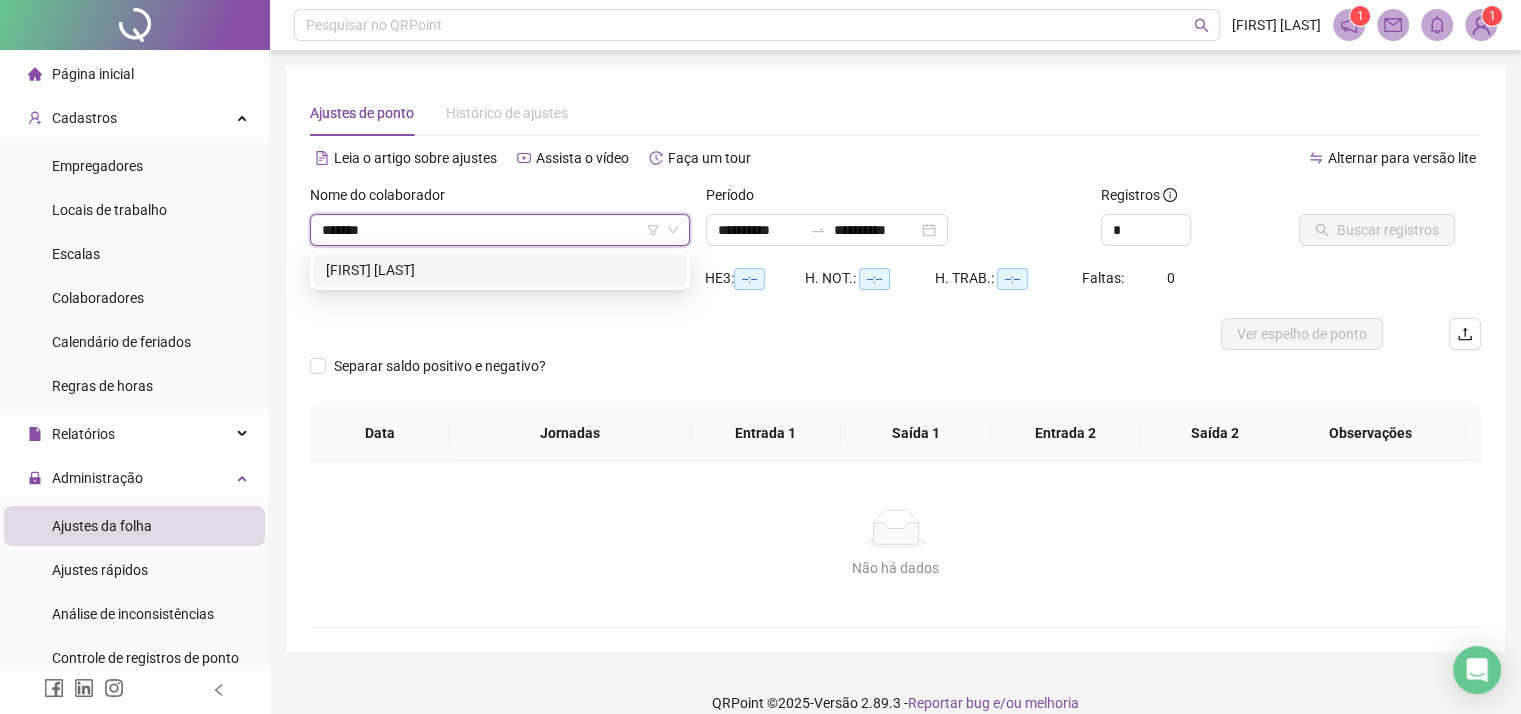 click on "[FIRST] [LAST]" at bounding box center (500, 270) 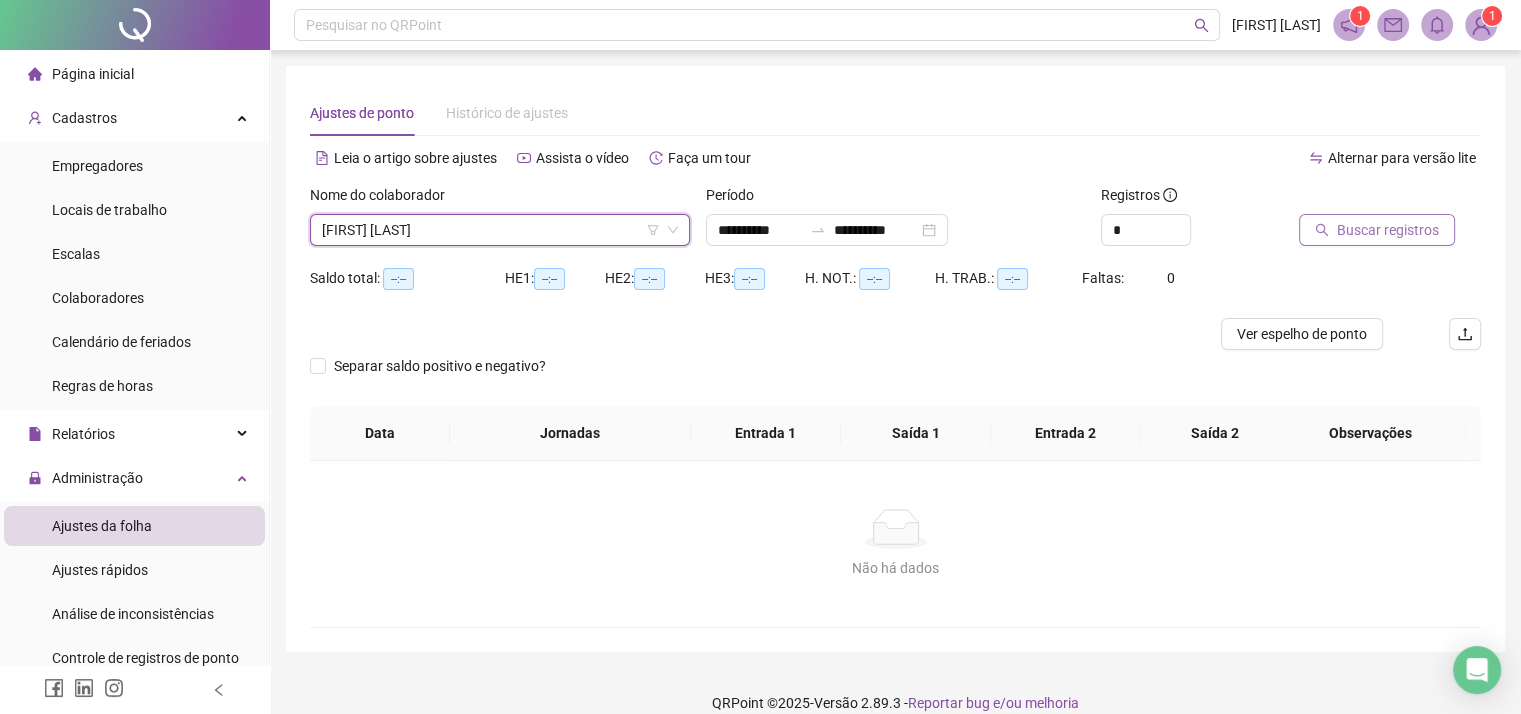 click on "Buscar registros" at bounding box center [1388, 230] 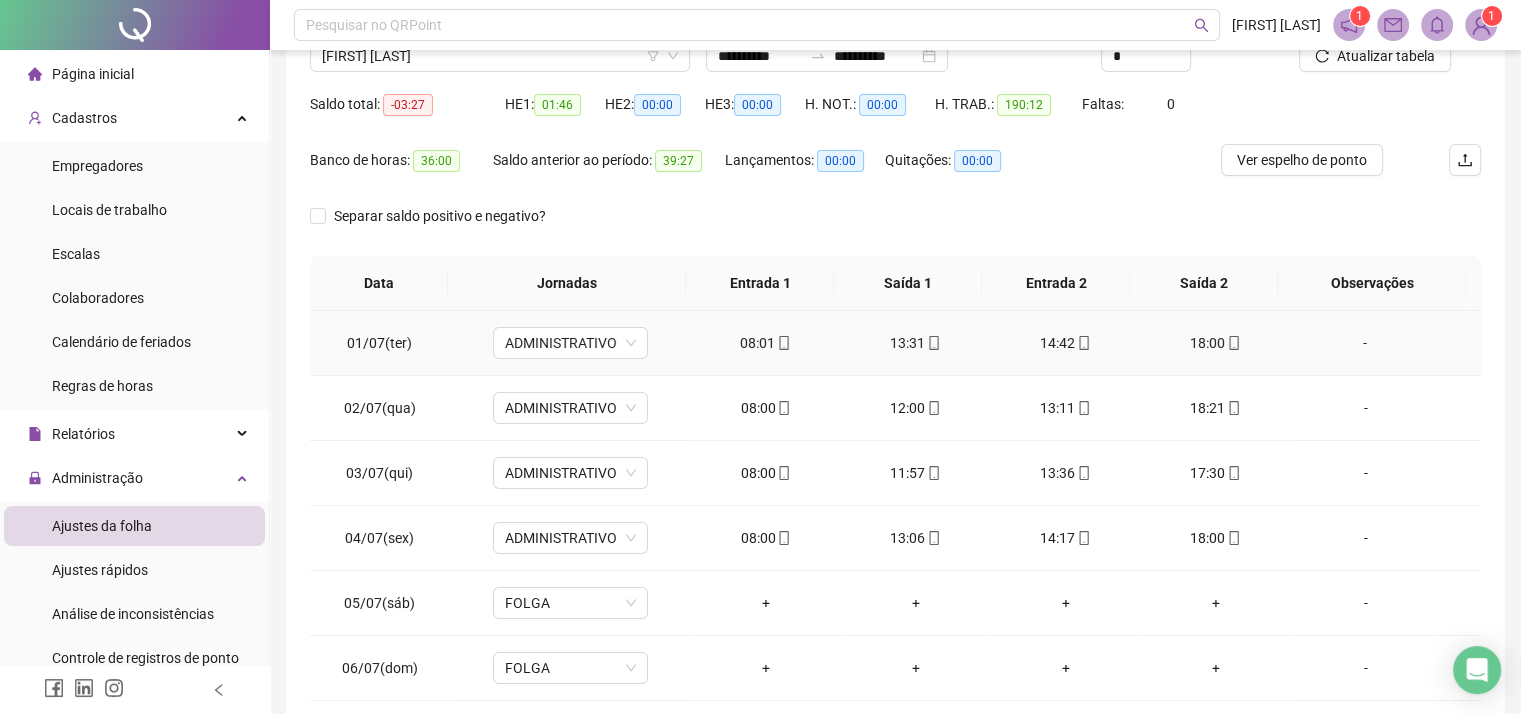 scroll, scrollTop: 308, scrollLeft: 0, axis: vertical 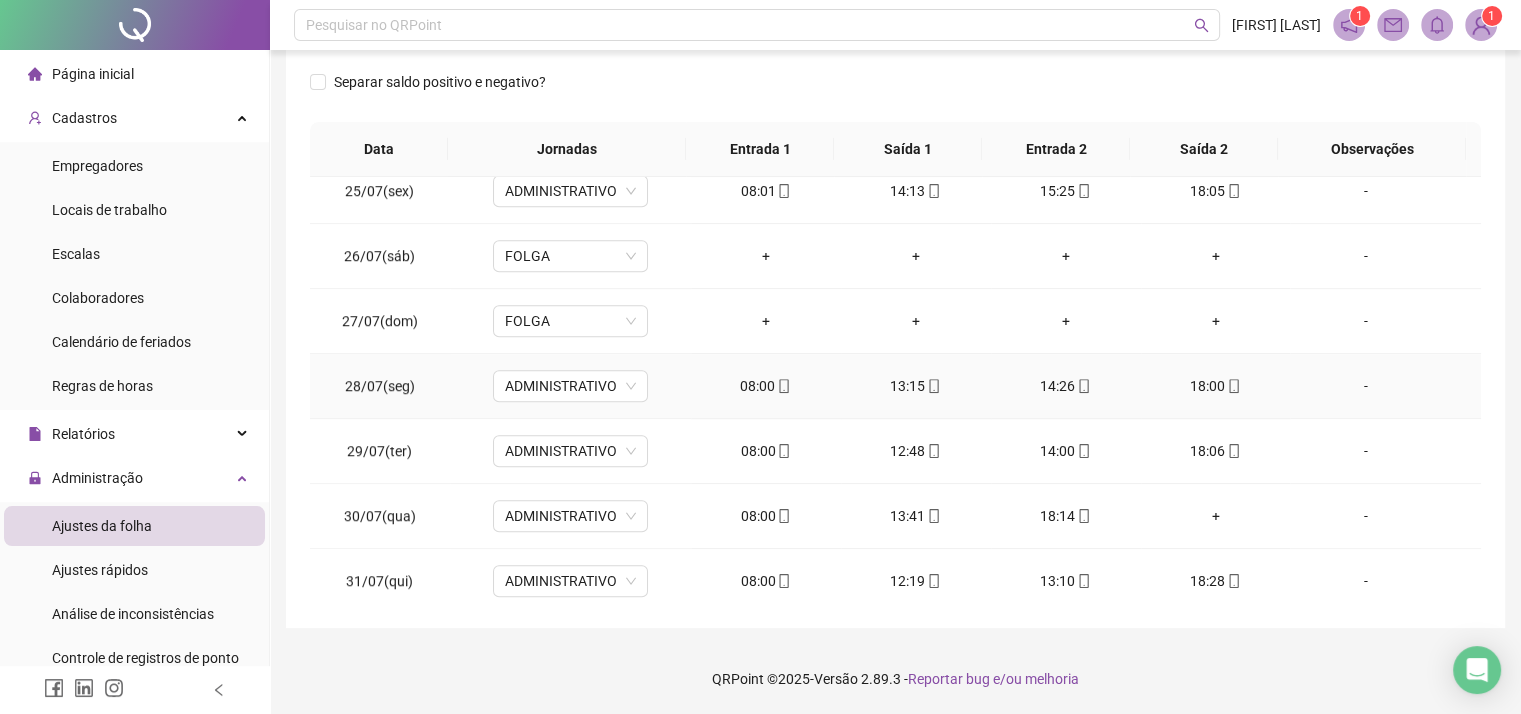 type 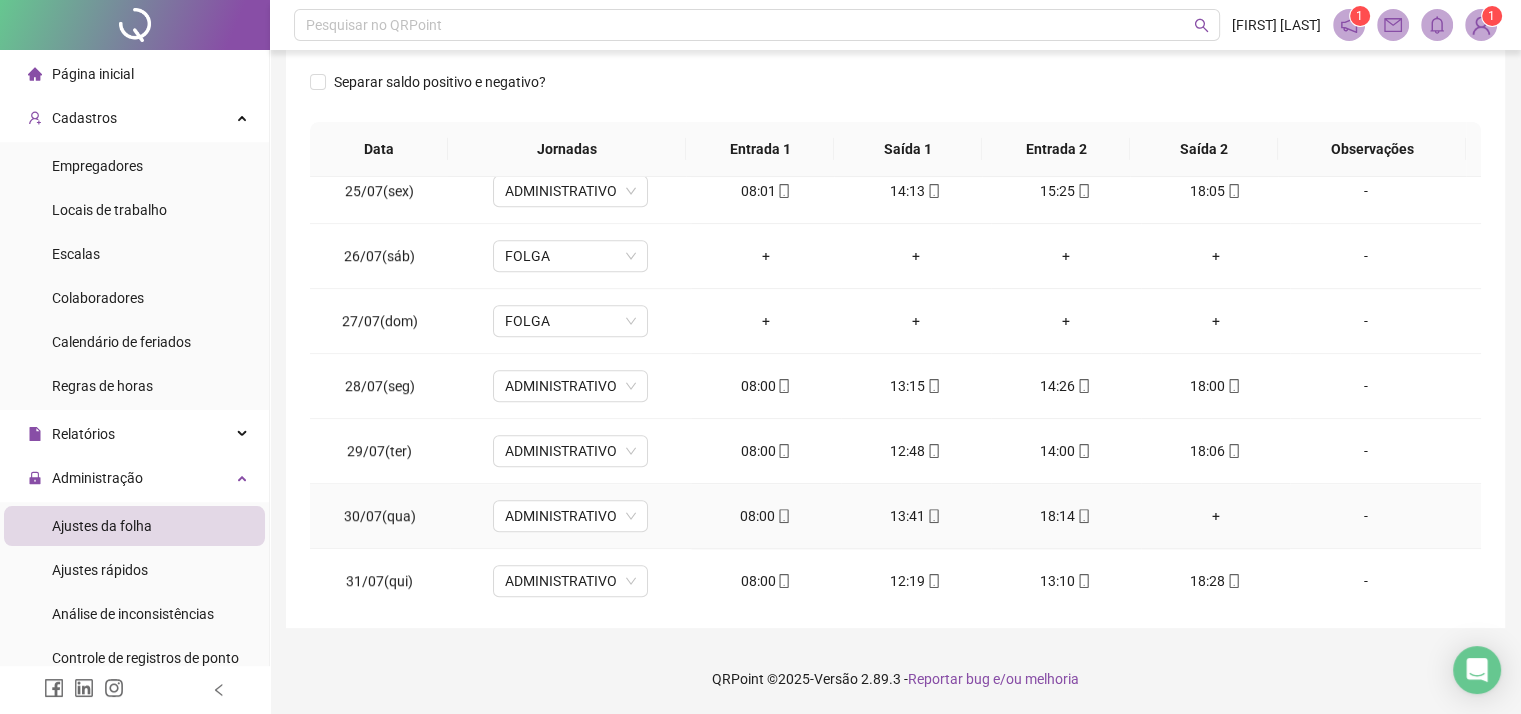 click on "+" at bounding box center [1216, 516] 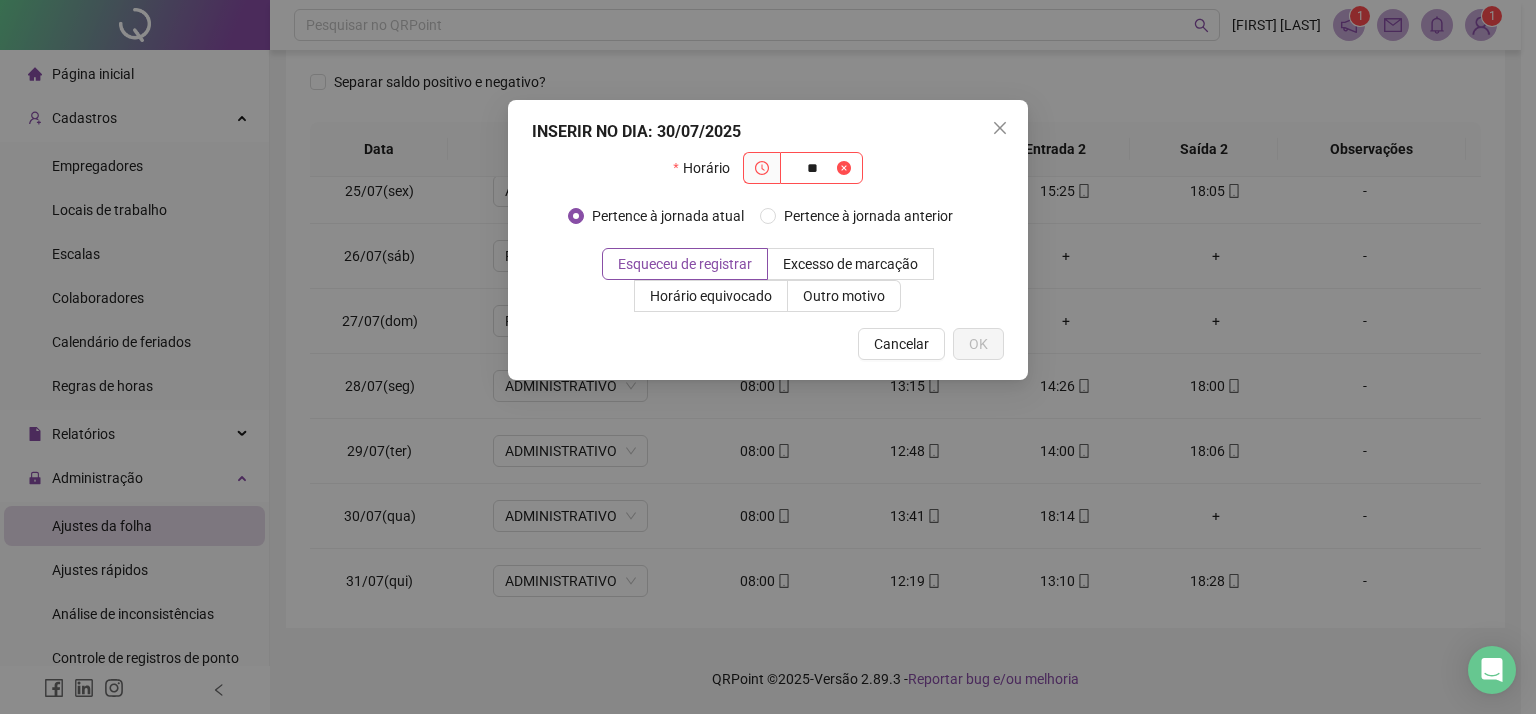 type on "*" 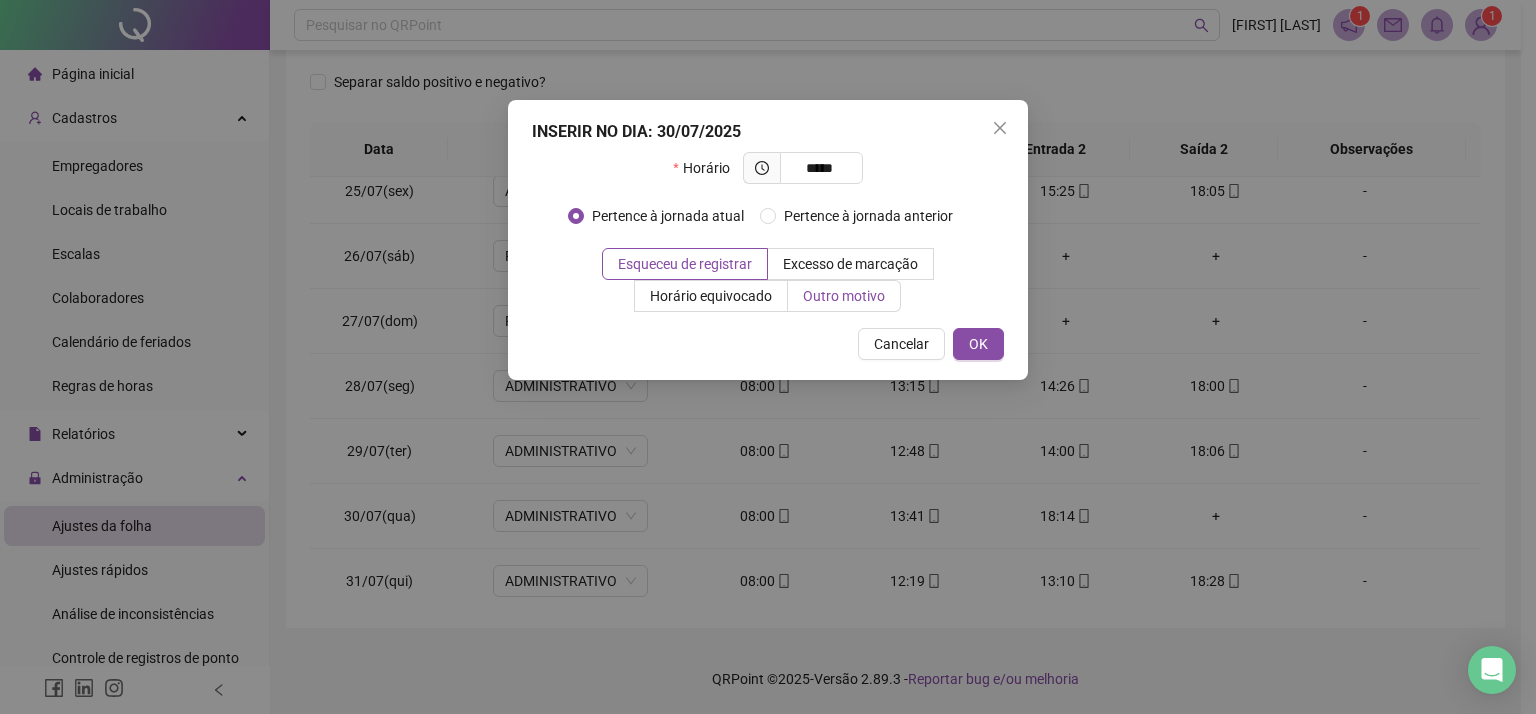 type on "*****" 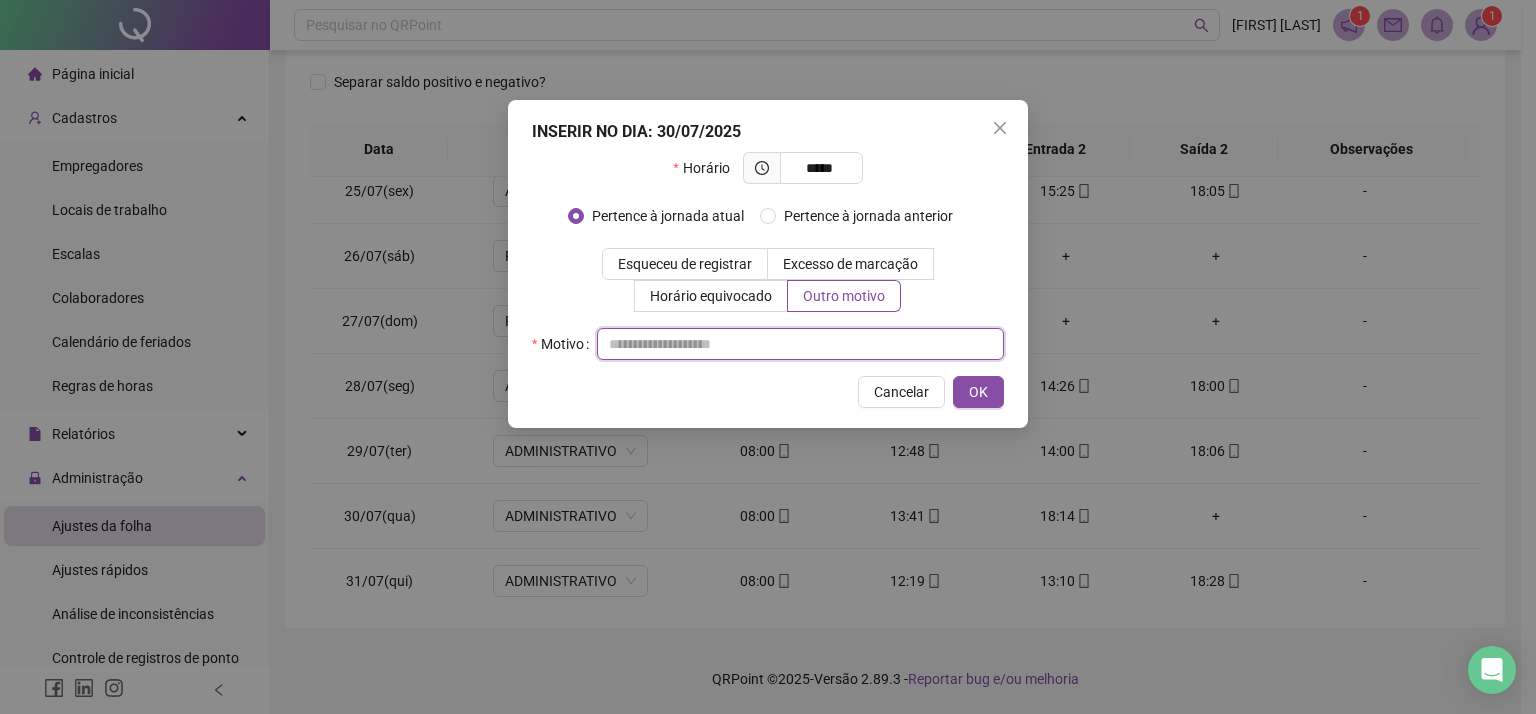 click at bounding box center (800, 344) 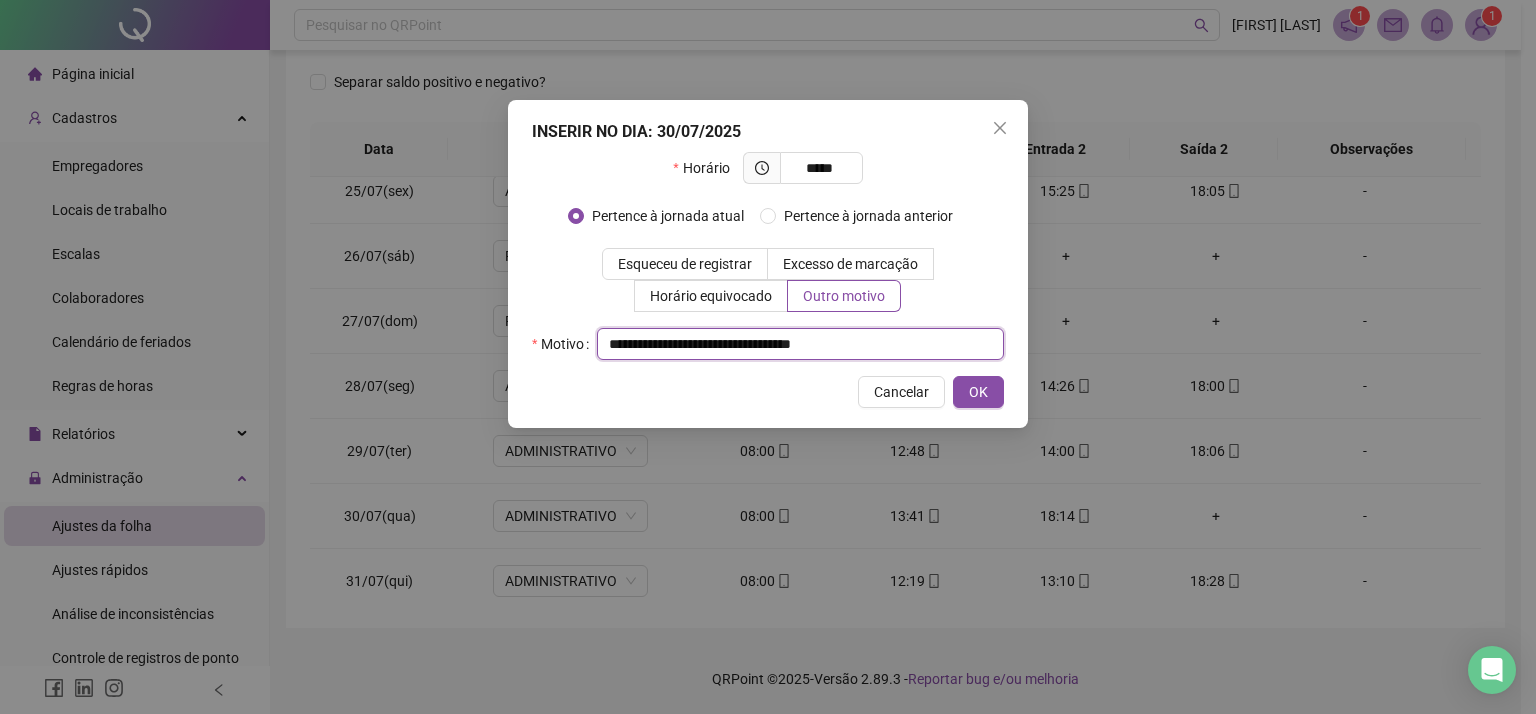 type on "**********" 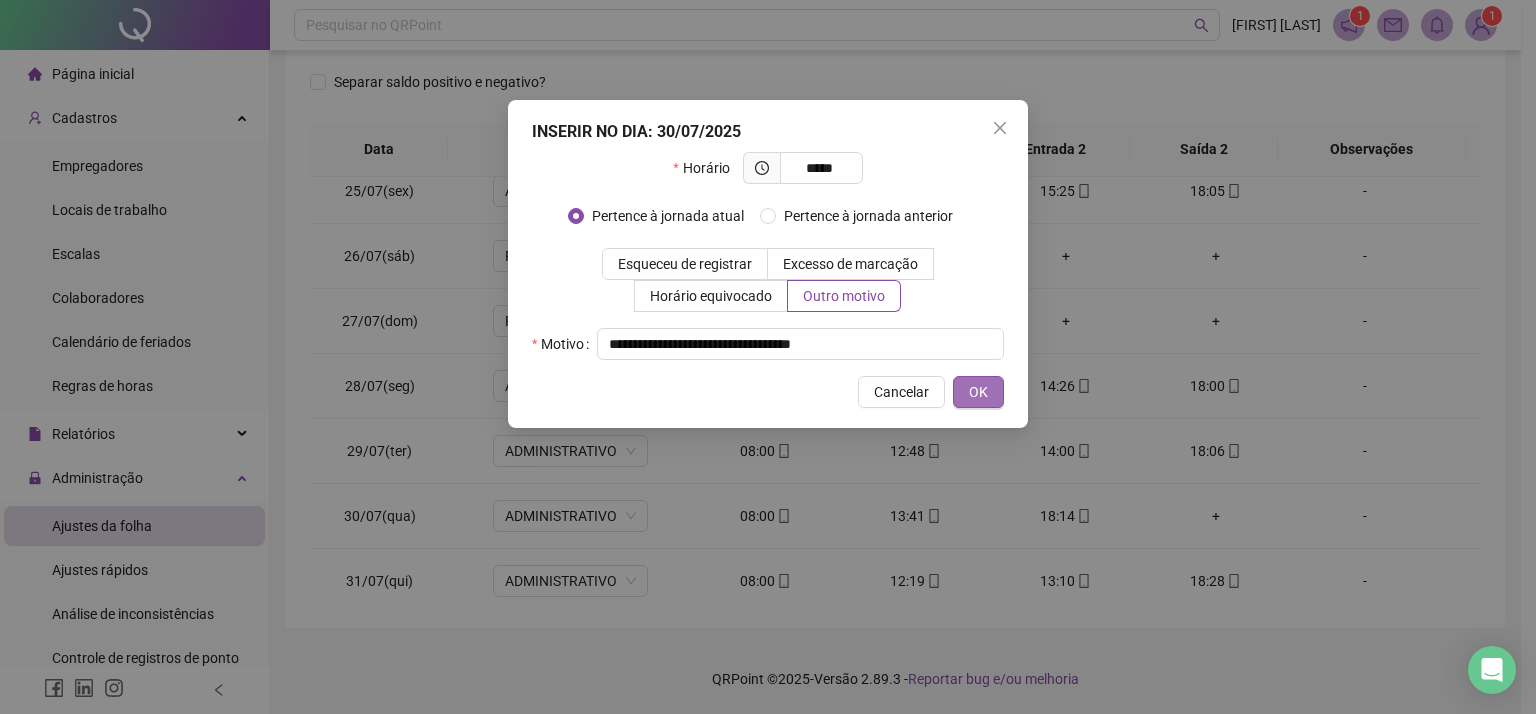 click on "OK" at bounding box center (978, 392) 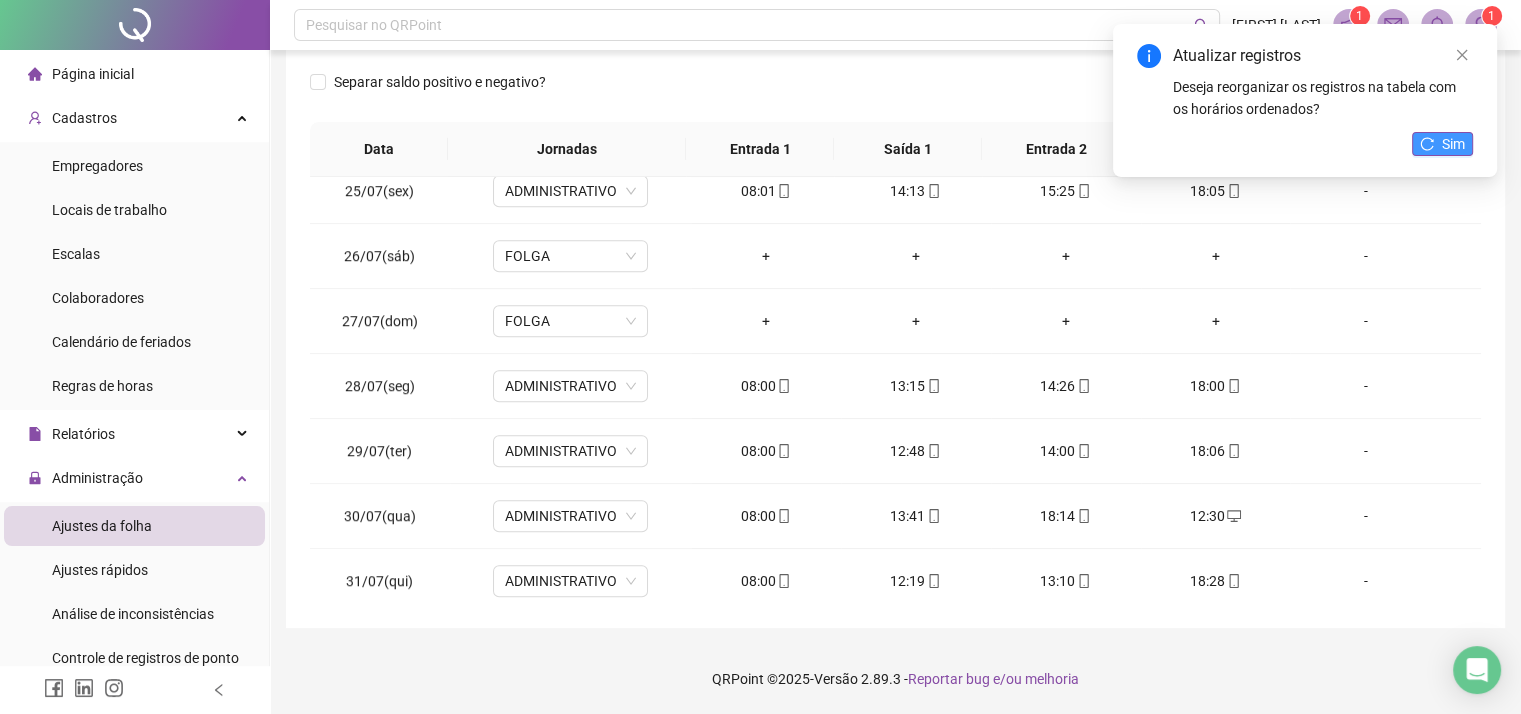 click on "Sim" at bounding box center (1442, 144) 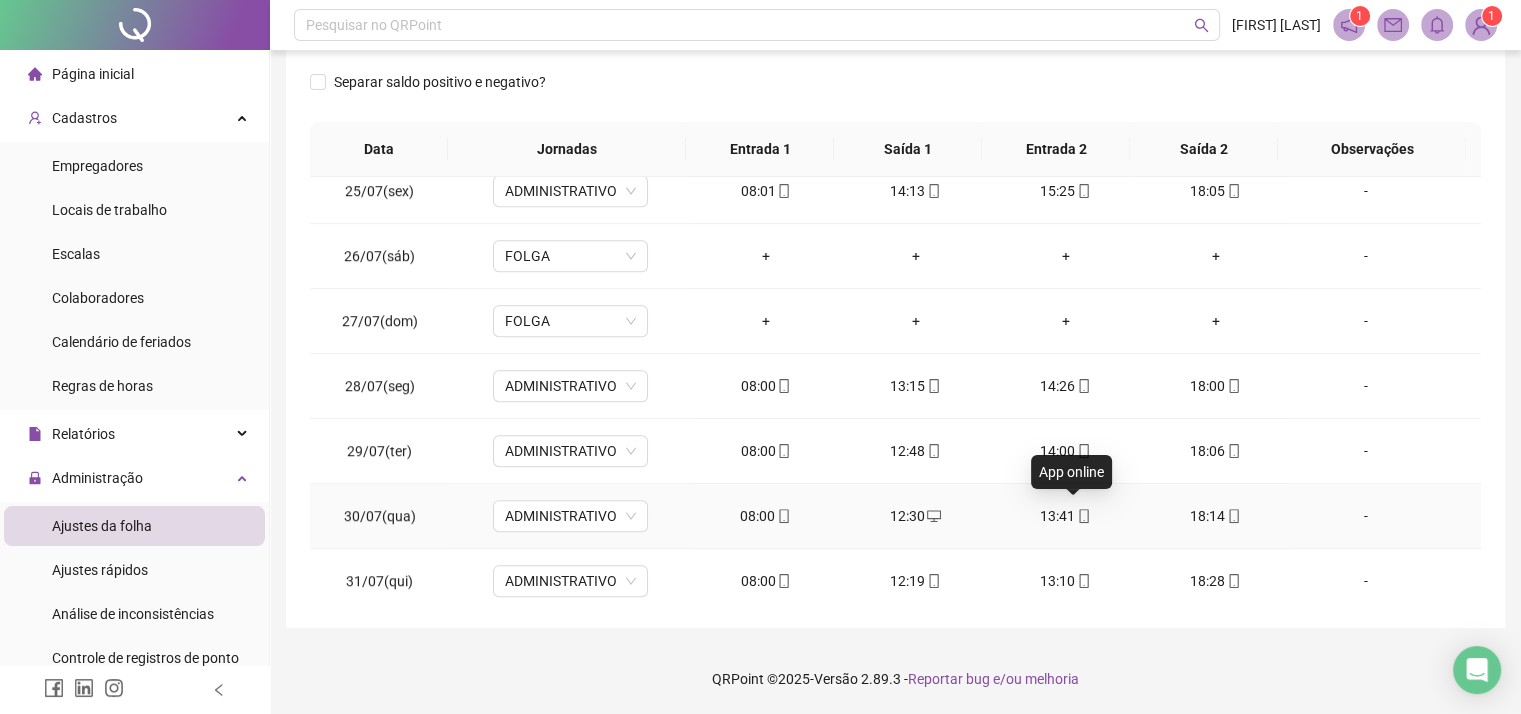 click on "13:41" at bounding box center [1066, 516] 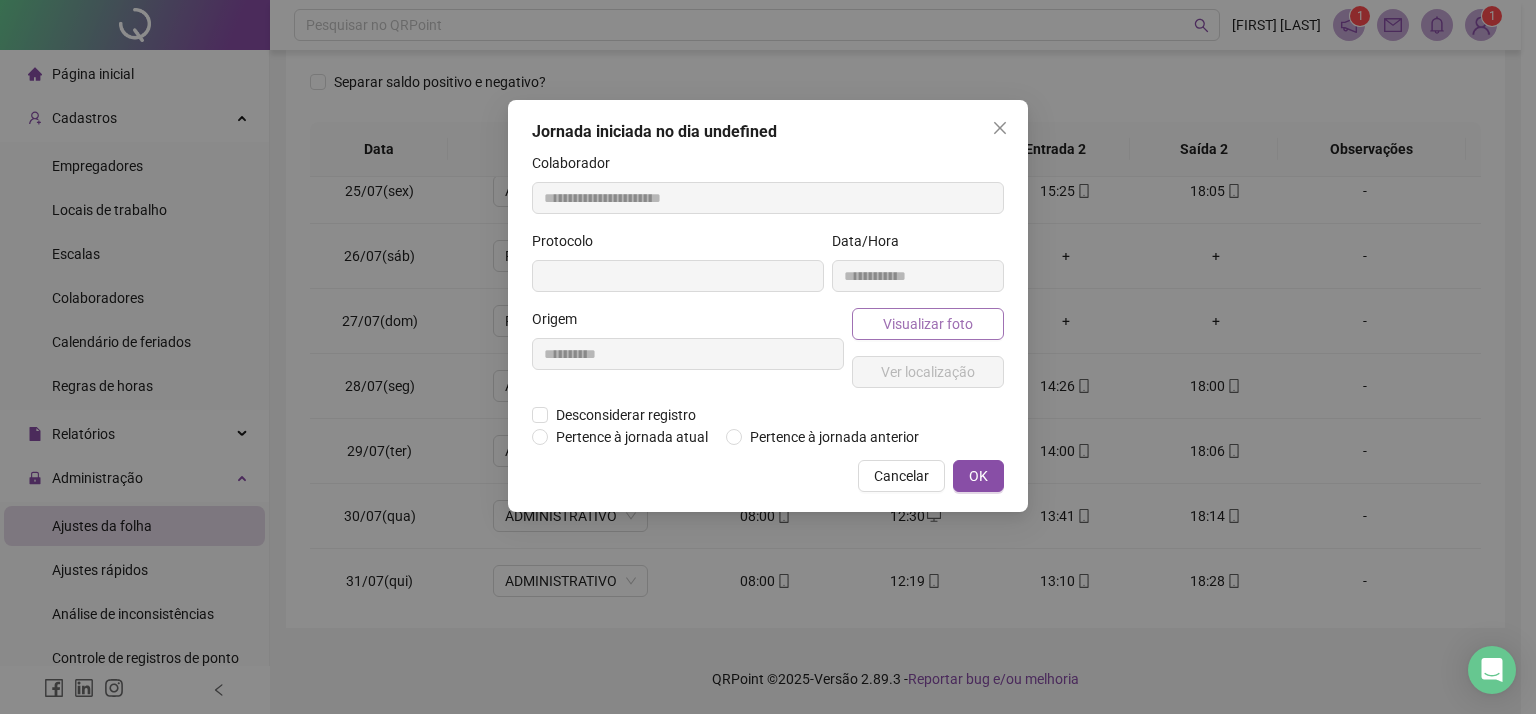 click on "Visualizar foto" at bounding box center (928, 324) 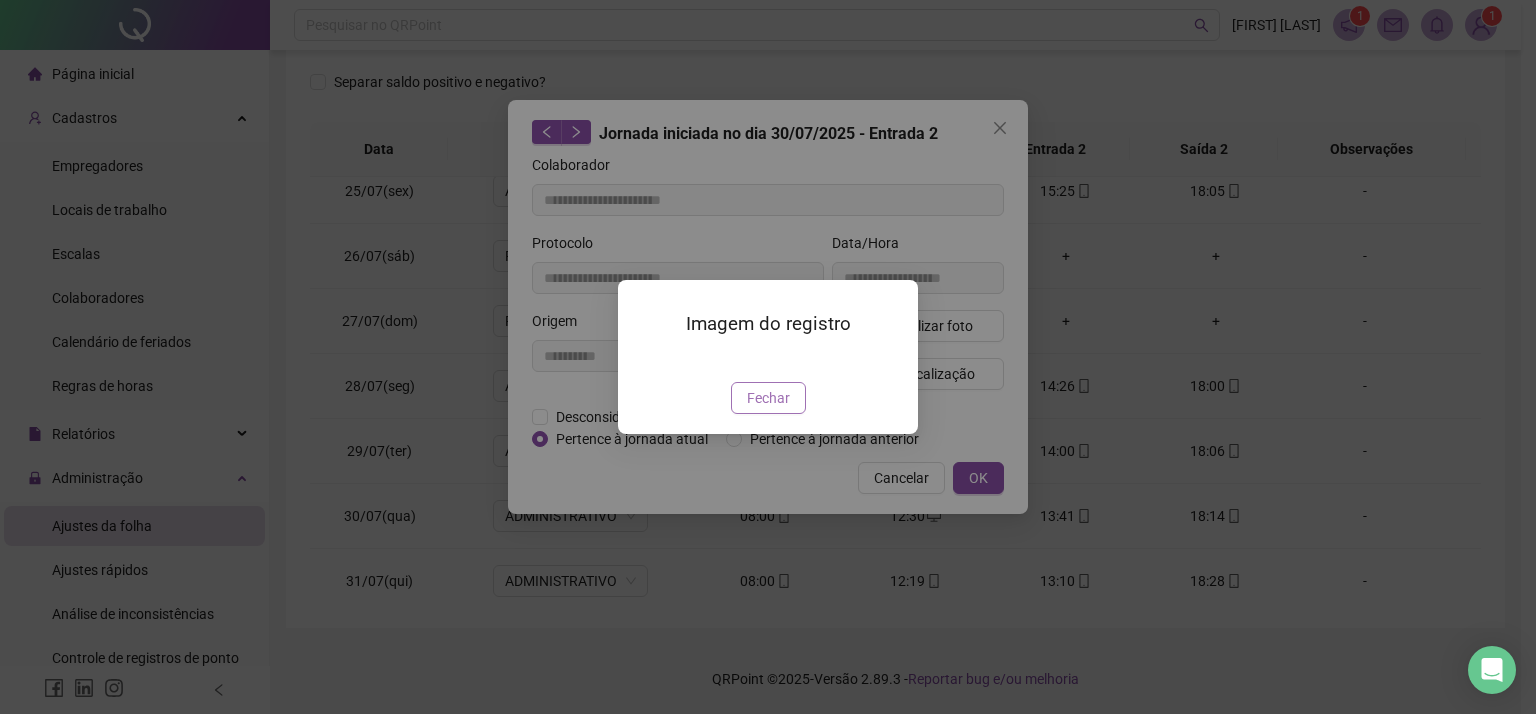 click on "Fechar" at bounding box center [768, 398] 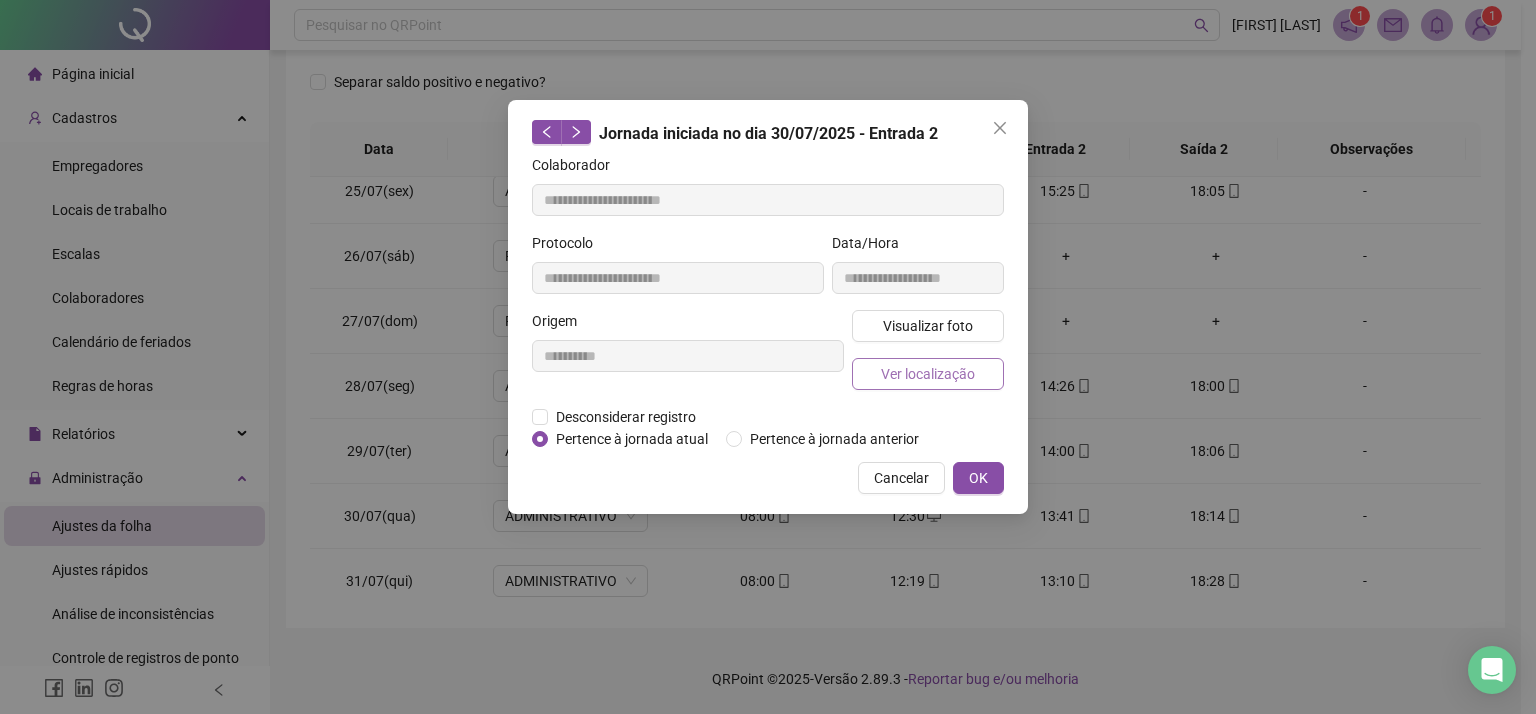 click on "Ver localização" at bounding box center [928, 374] 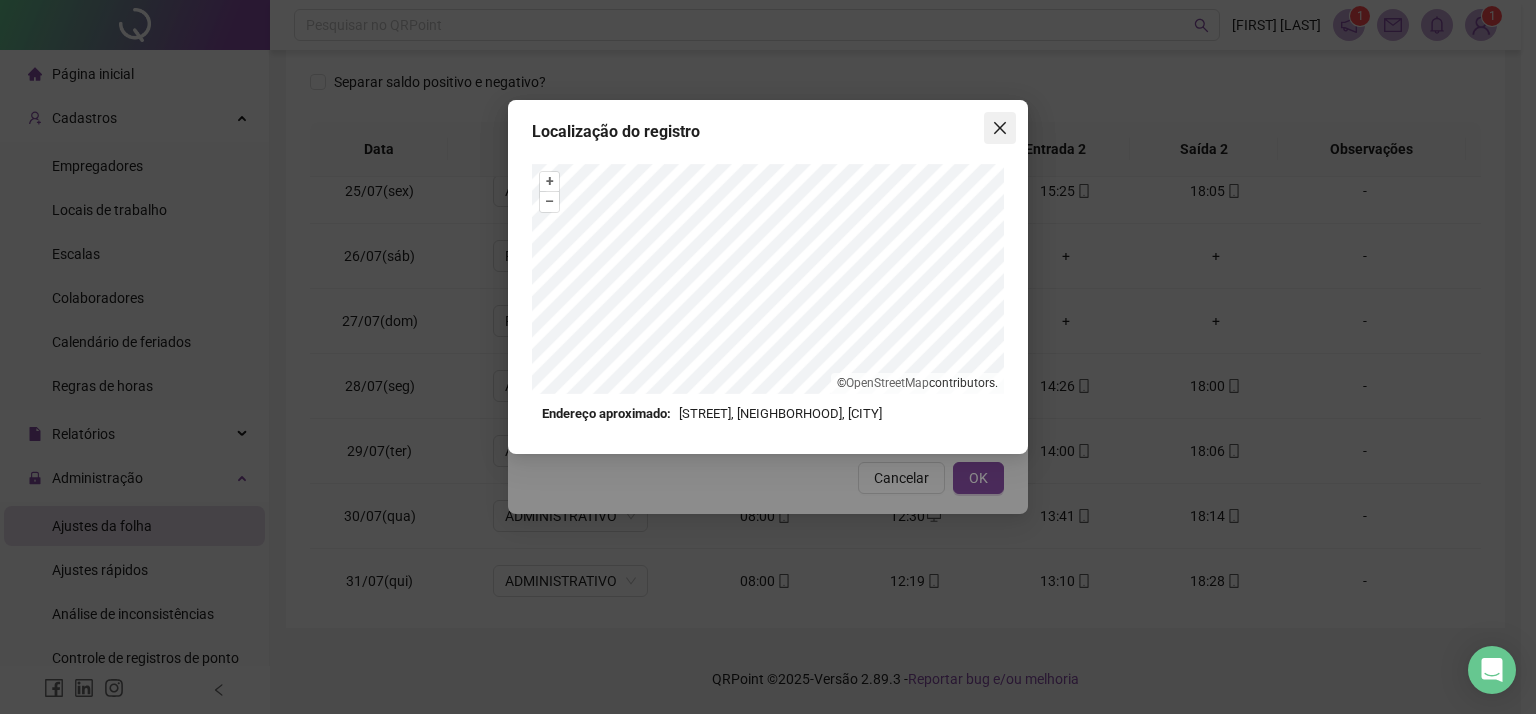 click at bounding box center [1000, 128] 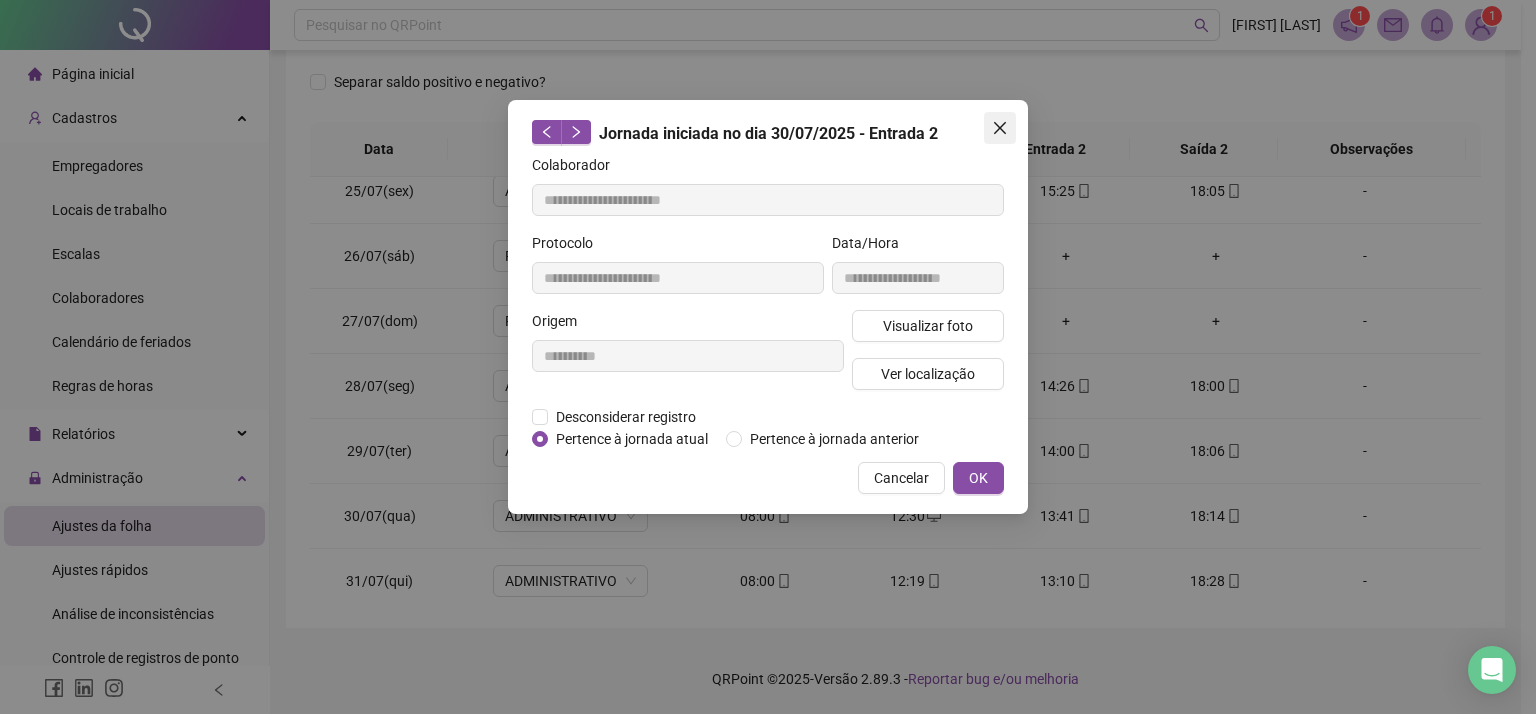 click 